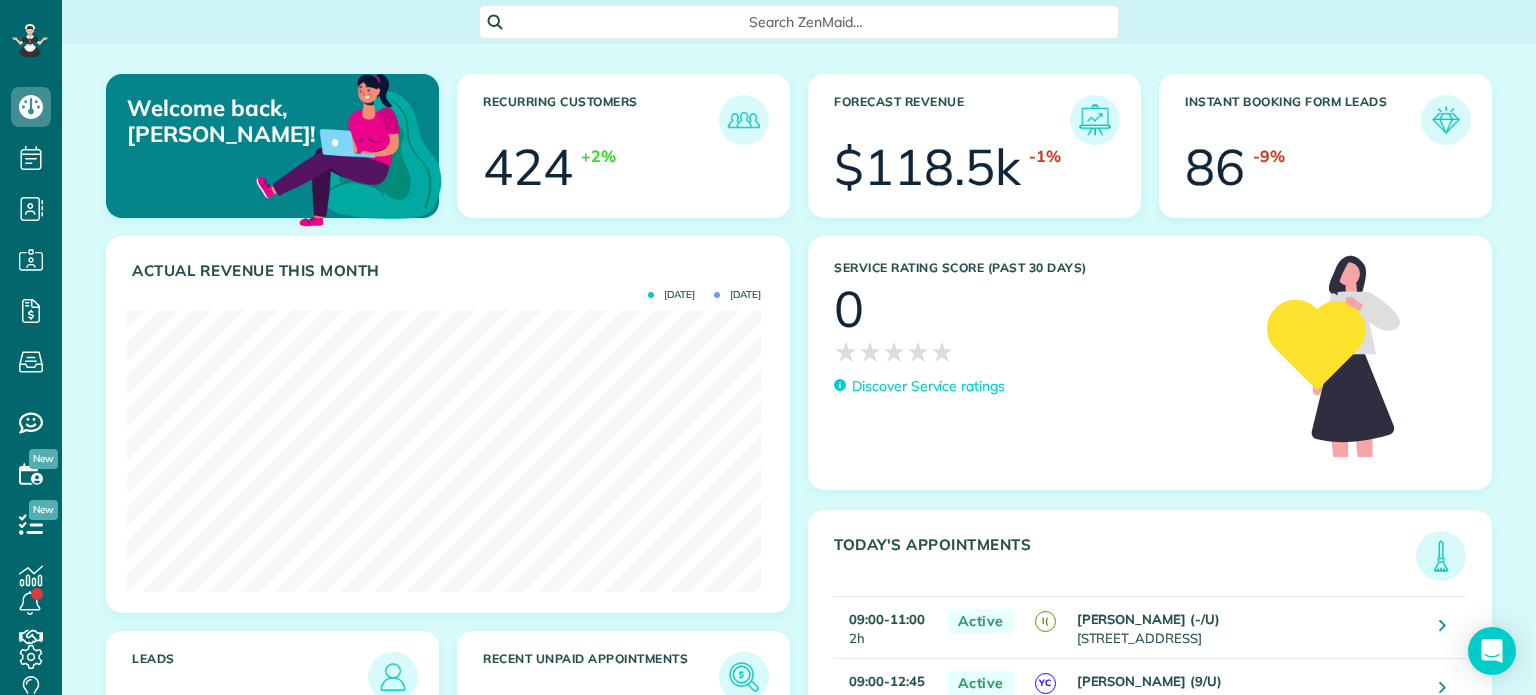 scroll, scrollTop: 0, scrollLeft: 0, axis: both 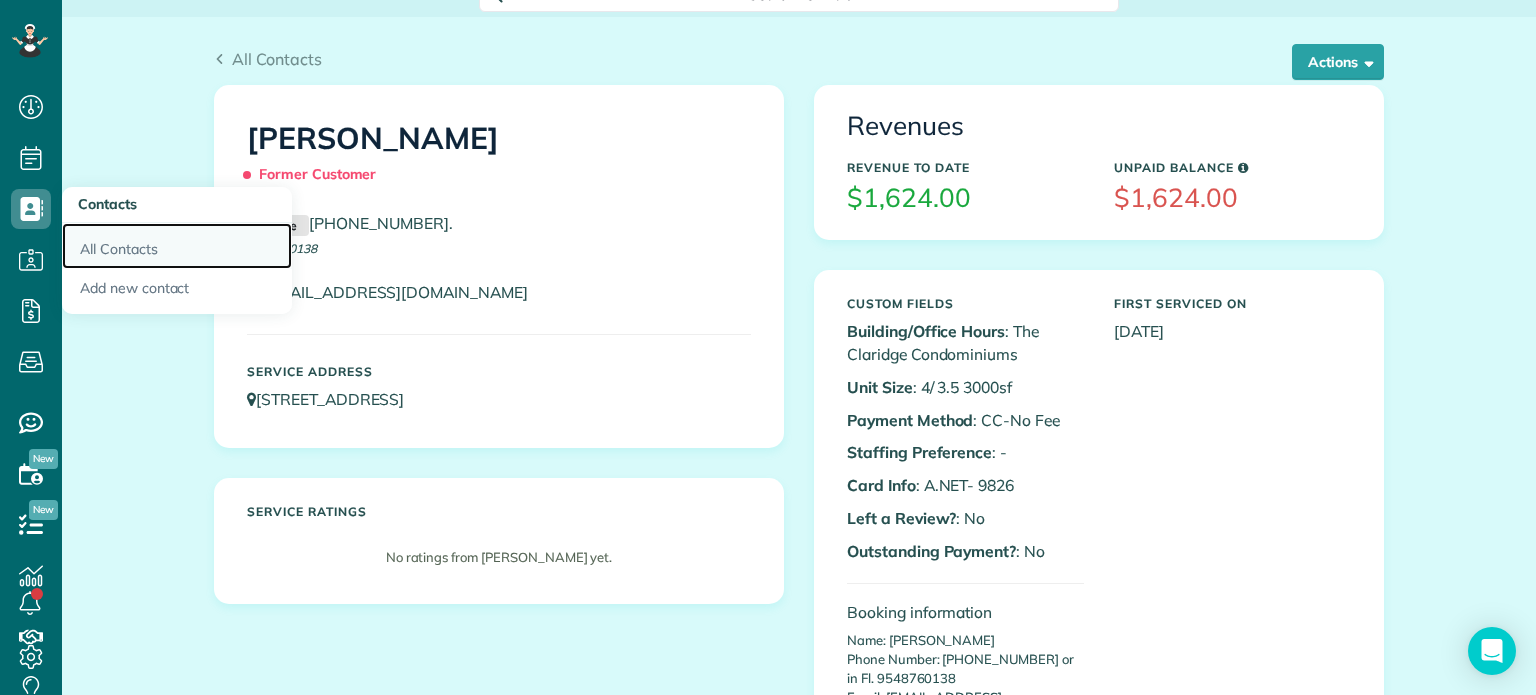 click on "All Contacts" at bounding box center (177, 246) 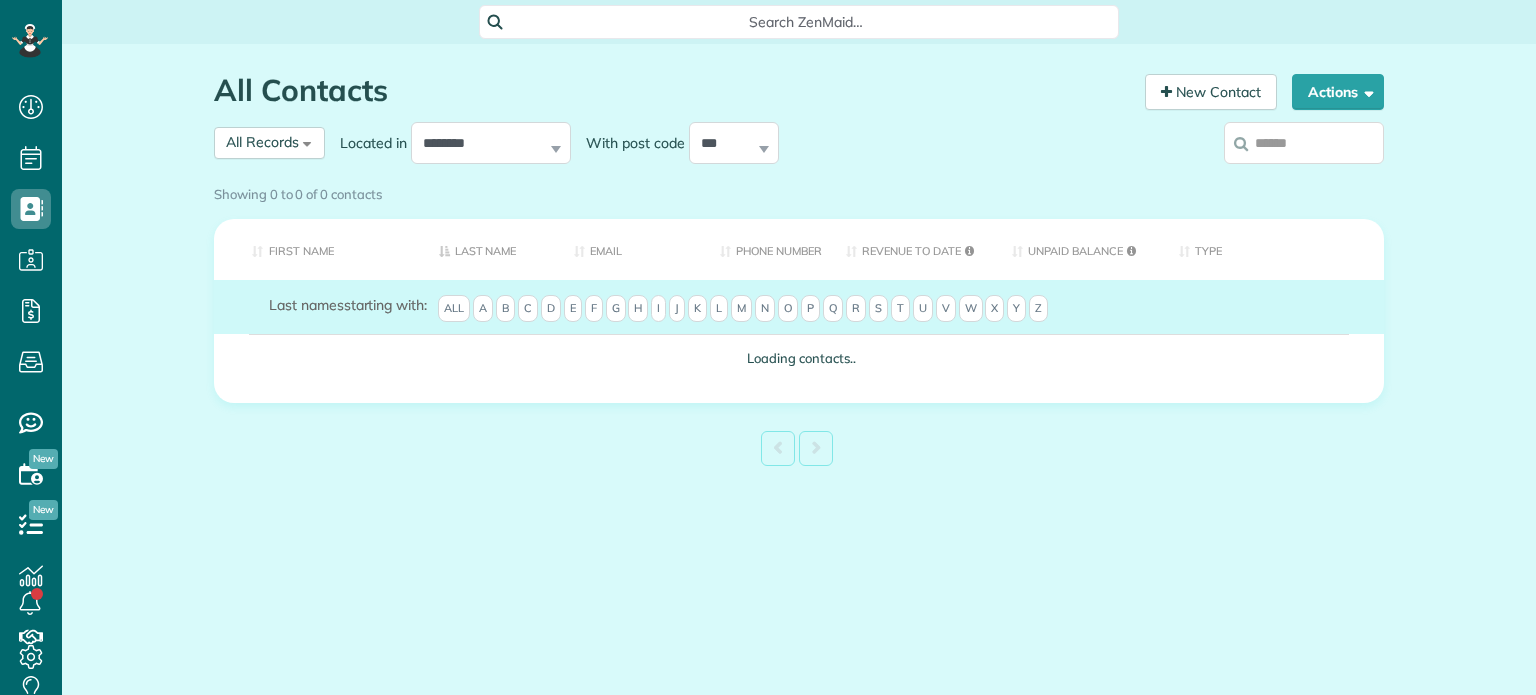 scroll, scrollTop: 0, scrollLeft: 0, axis: both 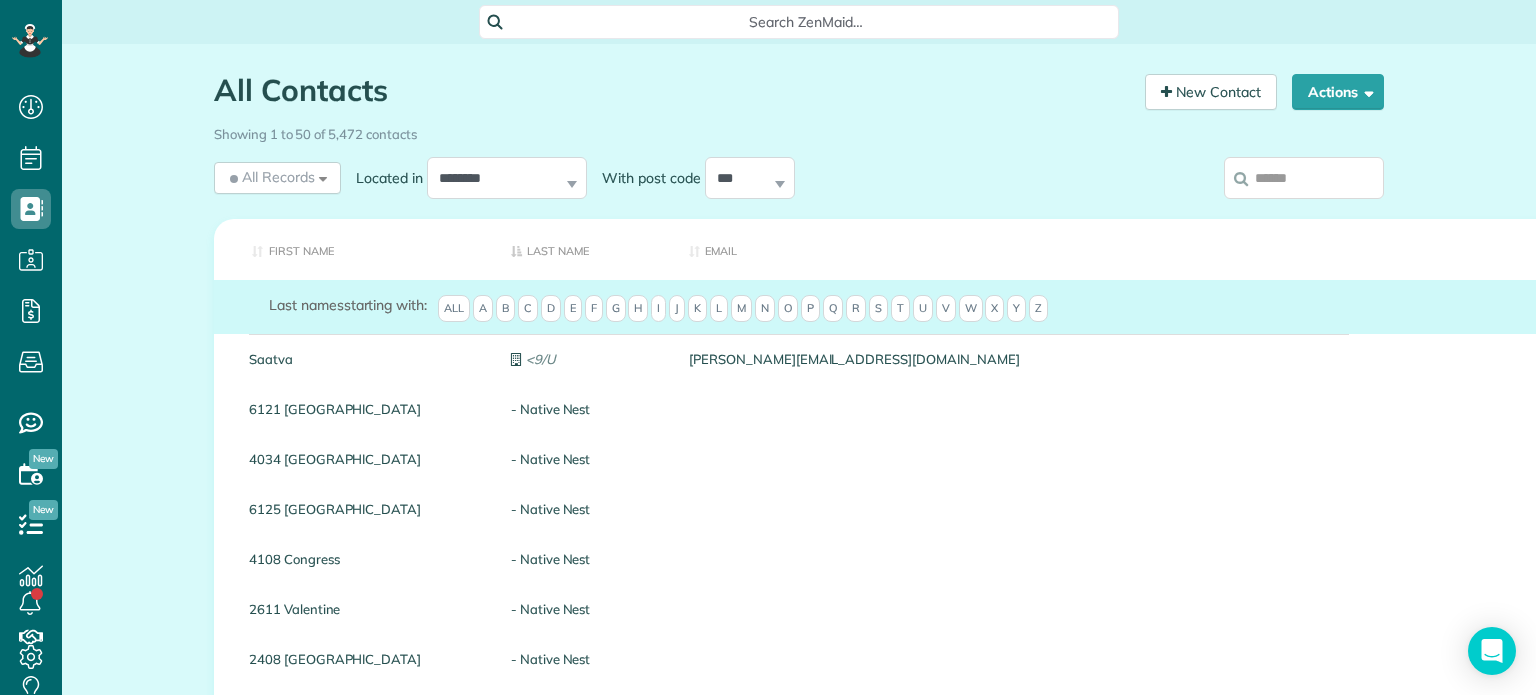 click at bounding box center [1304, 178] 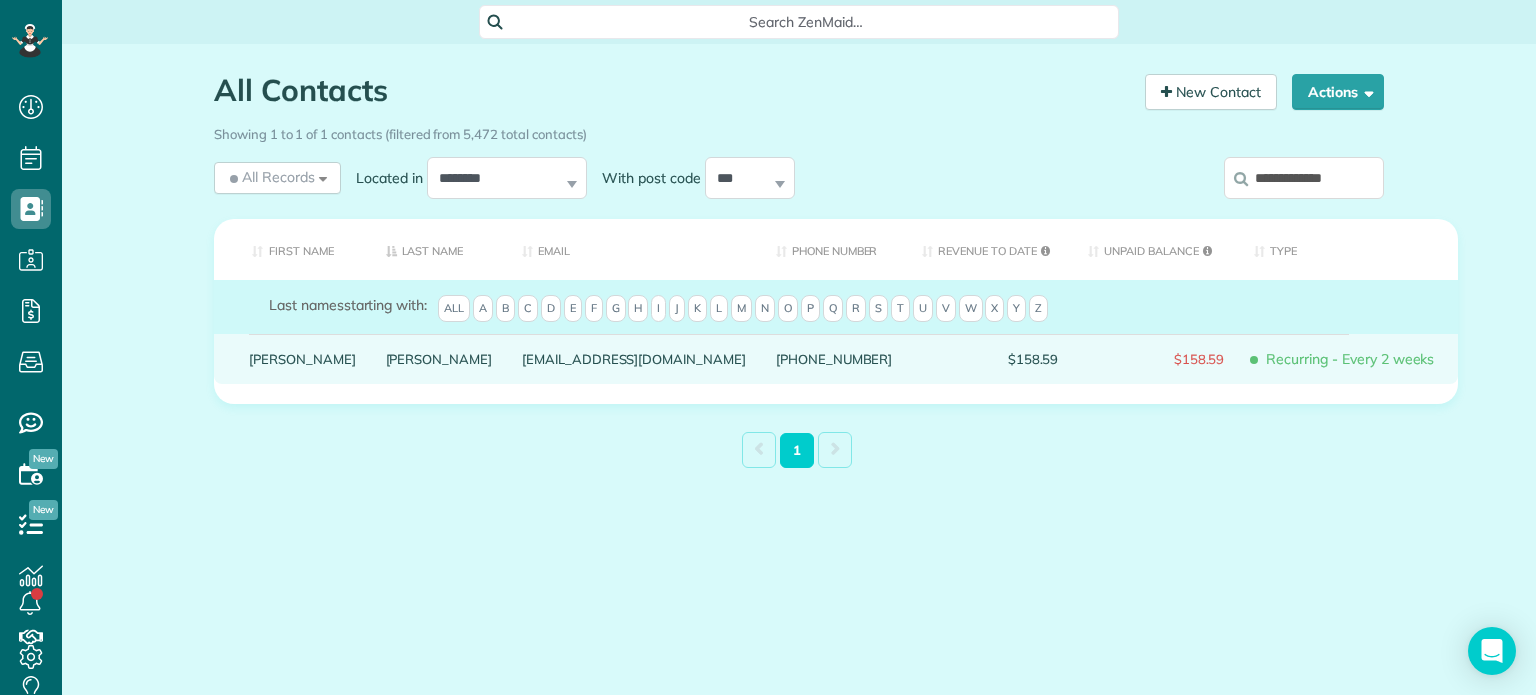 type on "**********" 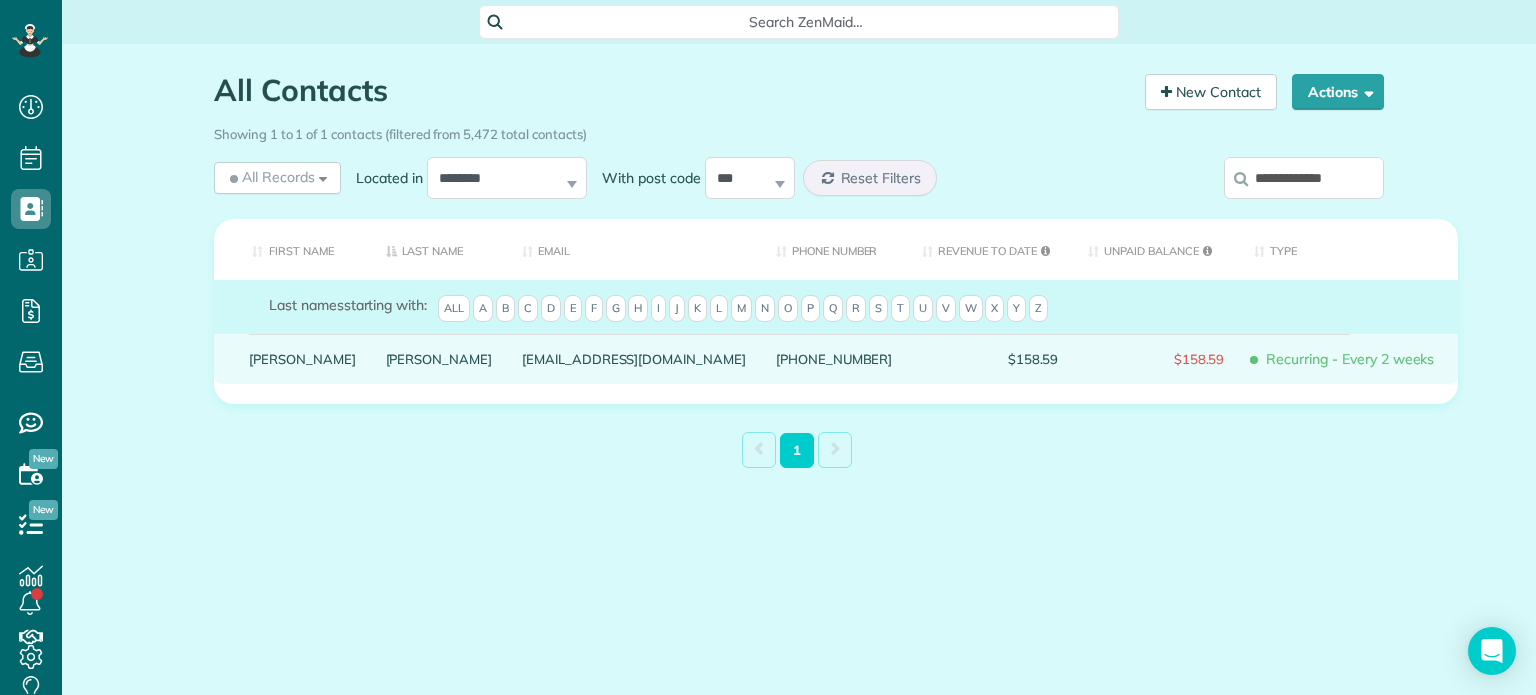 click on "[PERSON_NAME]" at bounding box center [302, 359] 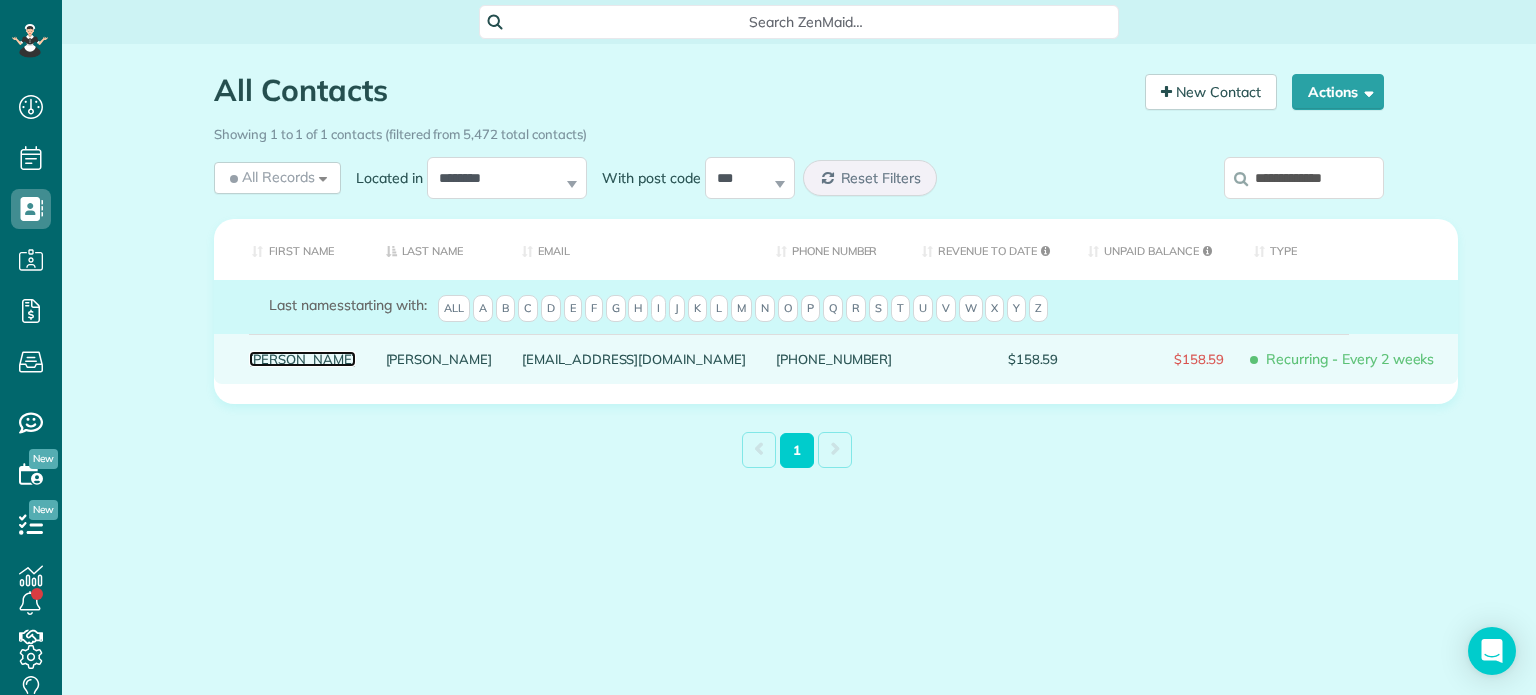 click on "[PERSON_NAME]" at bounding box center [302, 359] 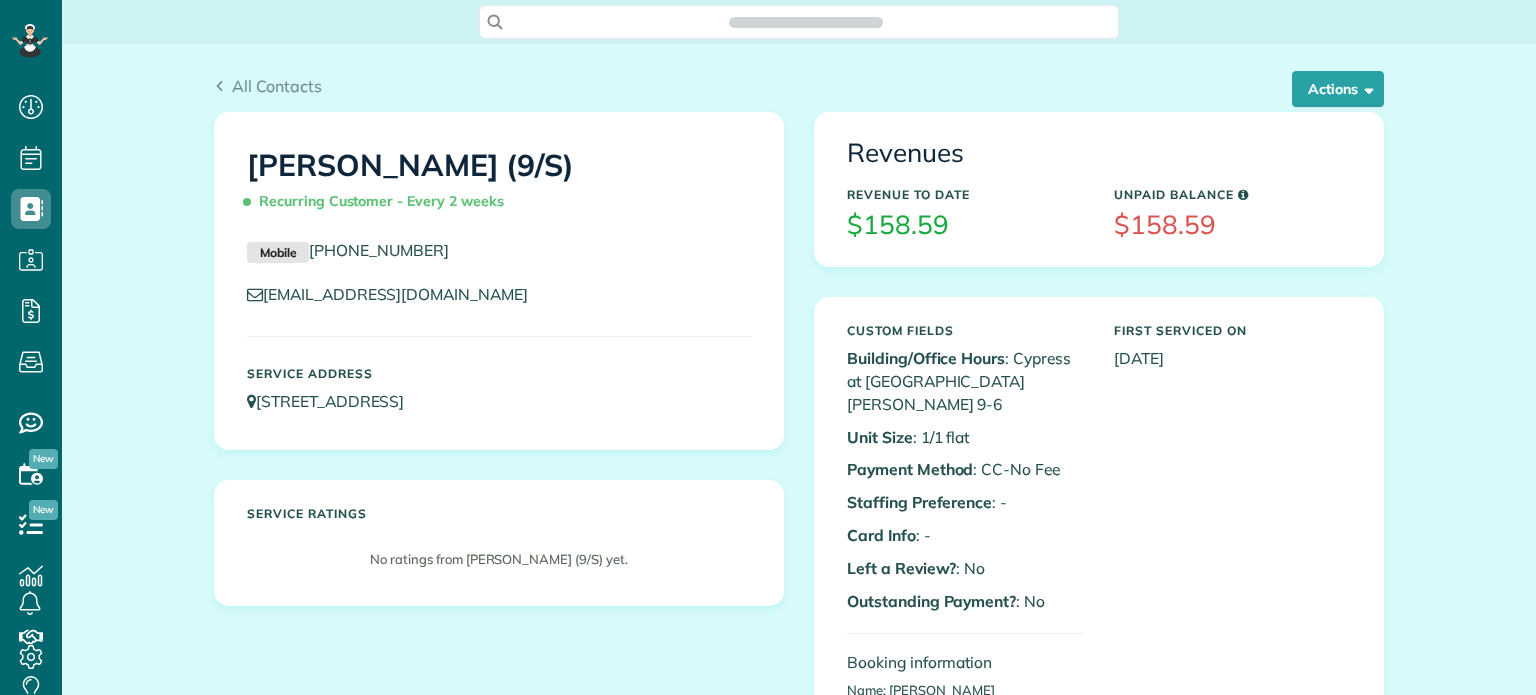 scroll, scrollTop: 0, scrollLeft: 0, axis: both 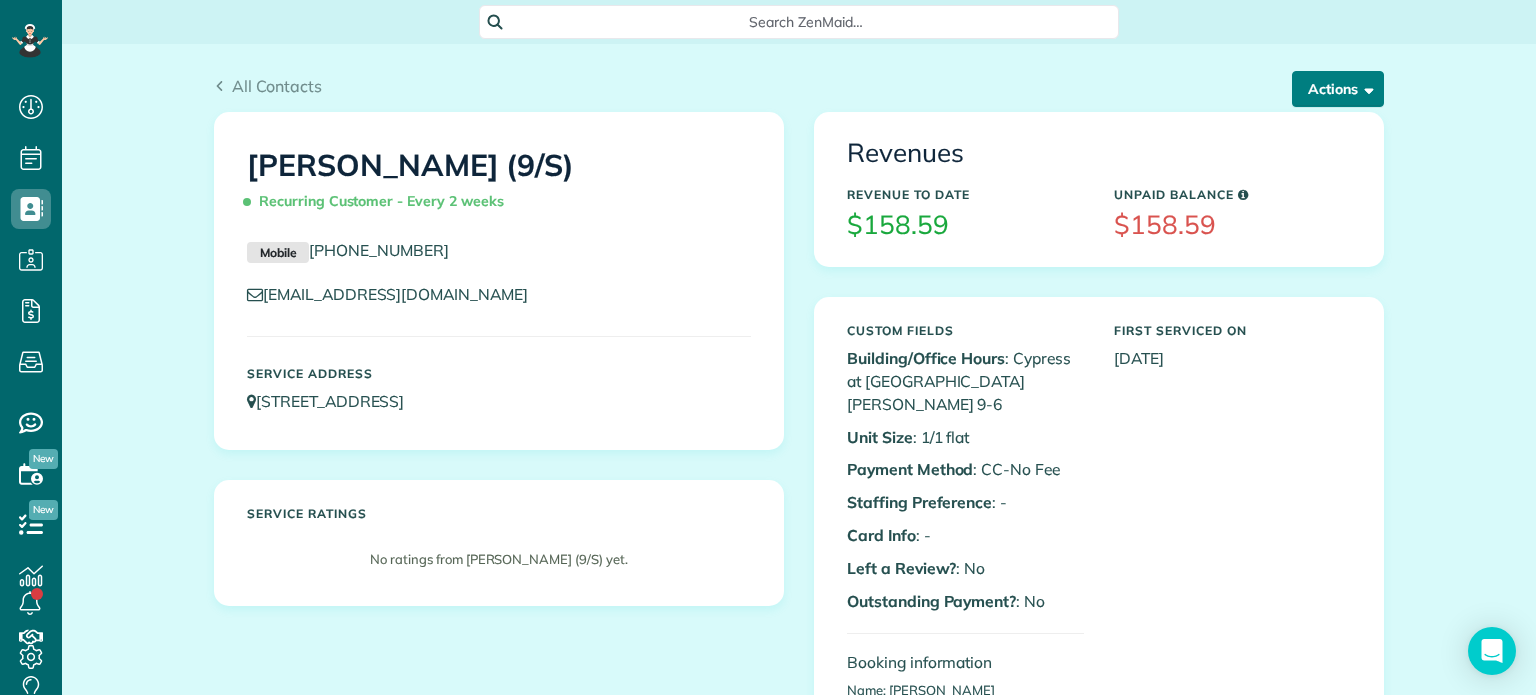 drag, startPoint x: 1356, startPoint y: 110, endPoint x: 1336, endPoint y: 91, distance: 27.58623 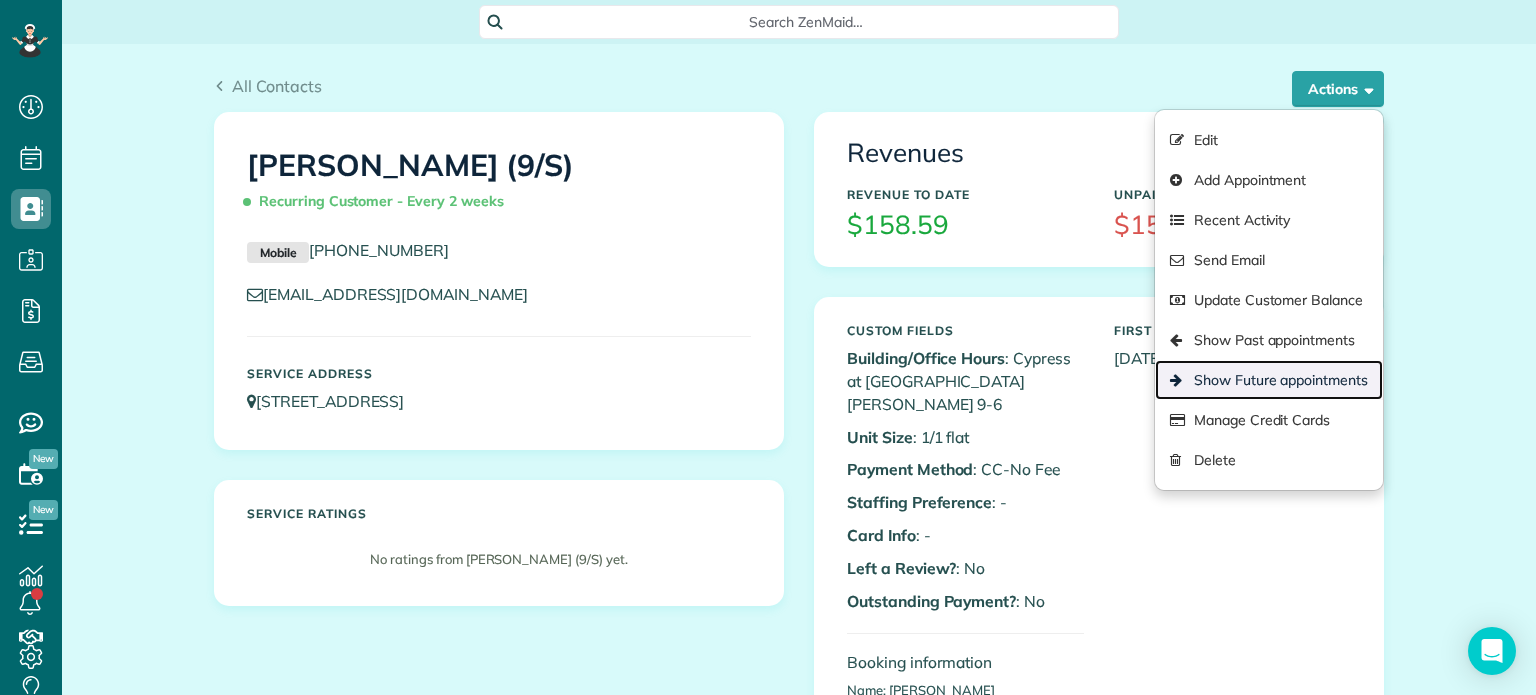 click on "Show Future appointments" at bounding box center (1269, 380) 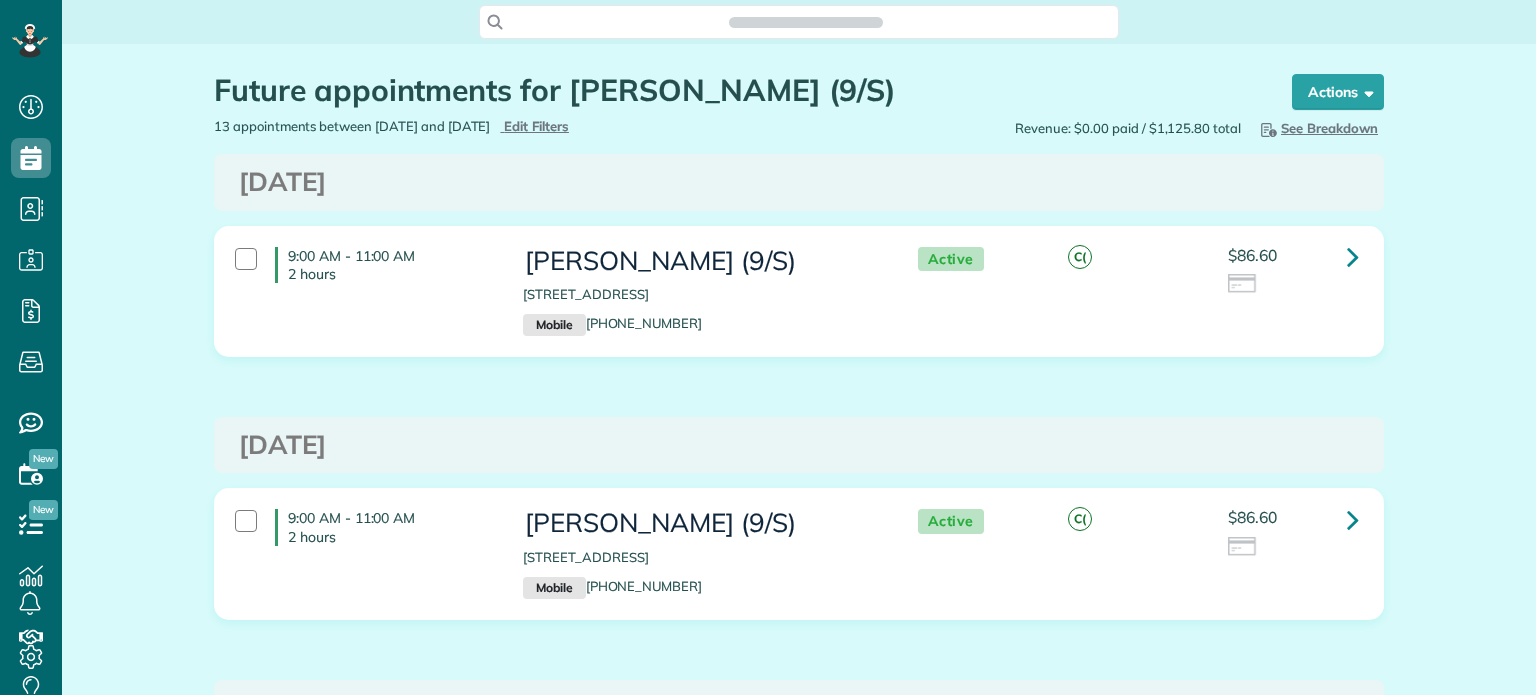 scroll, scrollTop: 0, scrollLeft: 0, axis: both 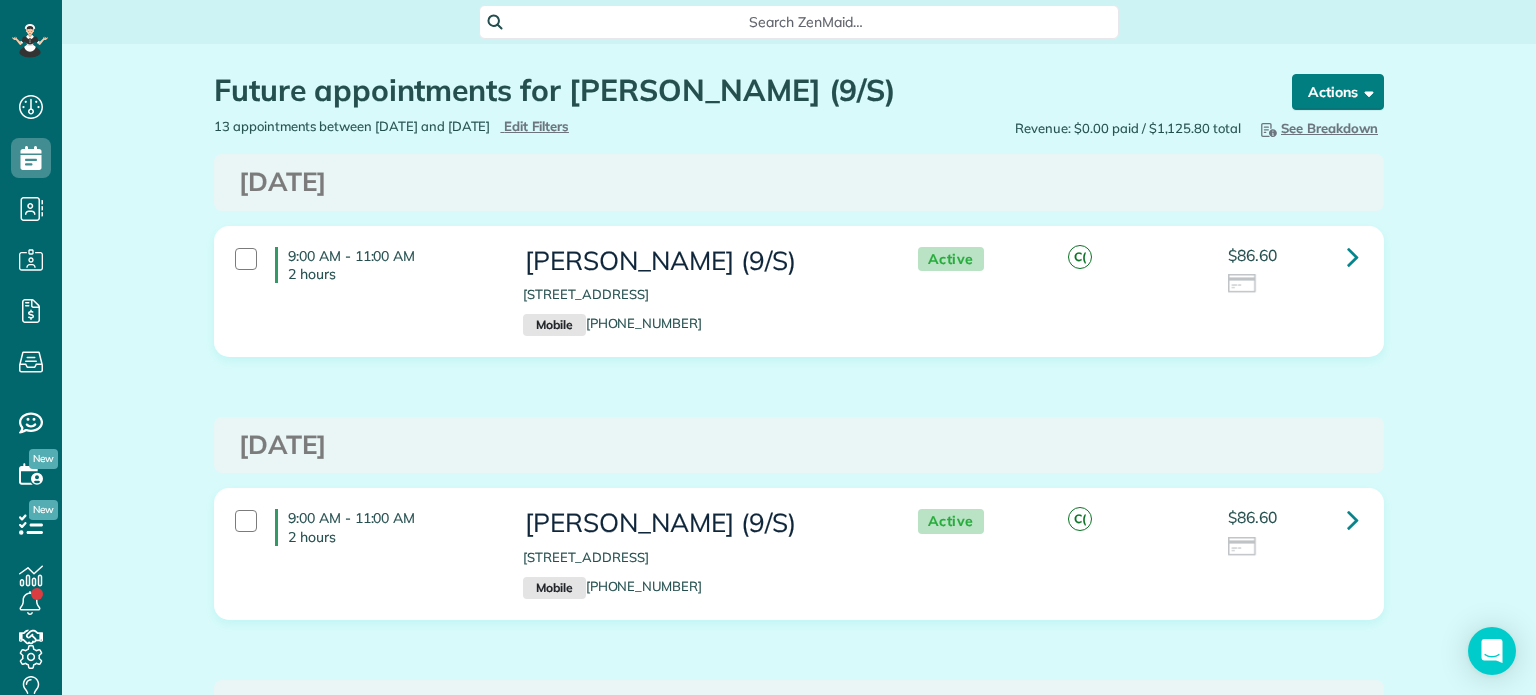 click on "Actions" at bounding box center [1338, 92] 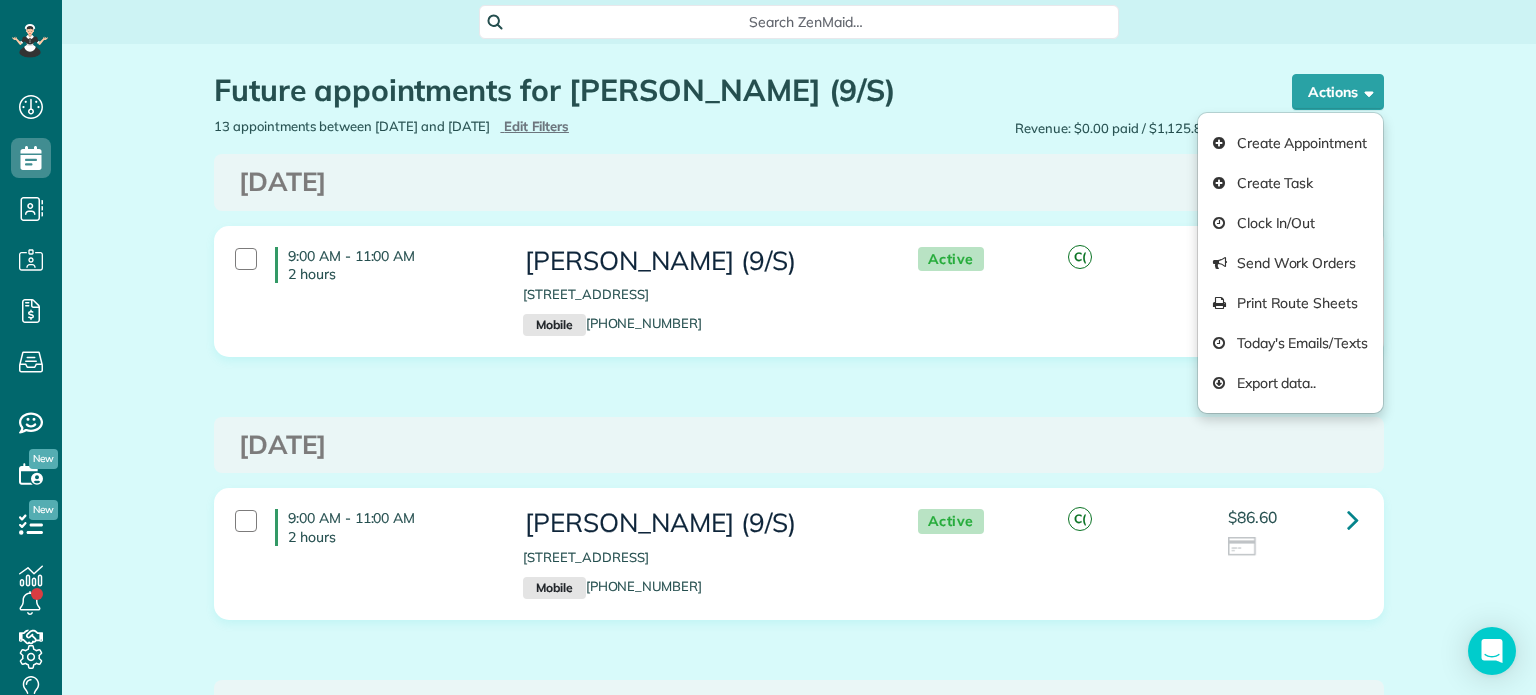 click on "Future appointments for Sarah Gleason (9/S)
the List View [2 min]
Schedule Changes
Actions
Create Appointment
Create Task
Clock In/Out
Send Work Orders
Print Route Sheets
Today's Emails/Texts
Export data..
Bulk Actions
Set status to: Active
Set status to: Cancelled
Select All" at bounding box center [799, 80] 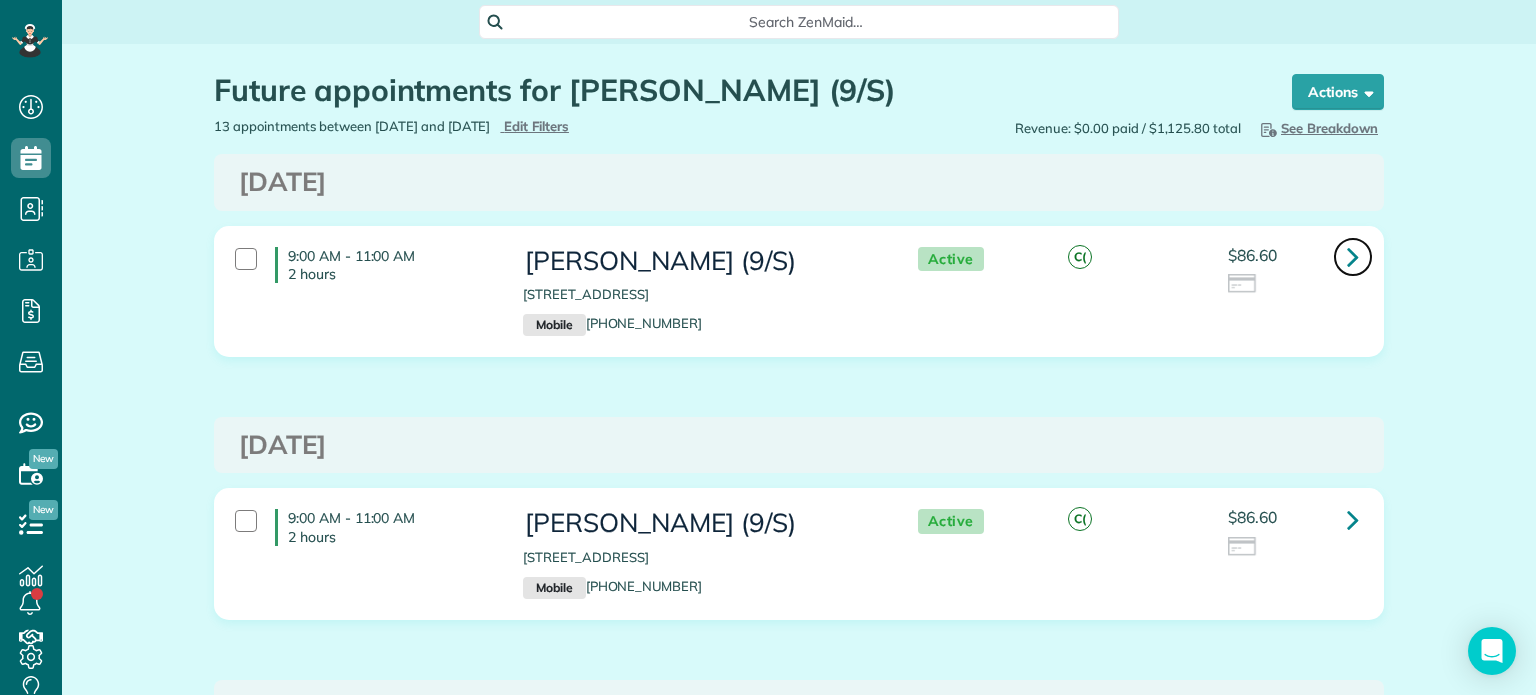 click at bounding box center [1353, 256] 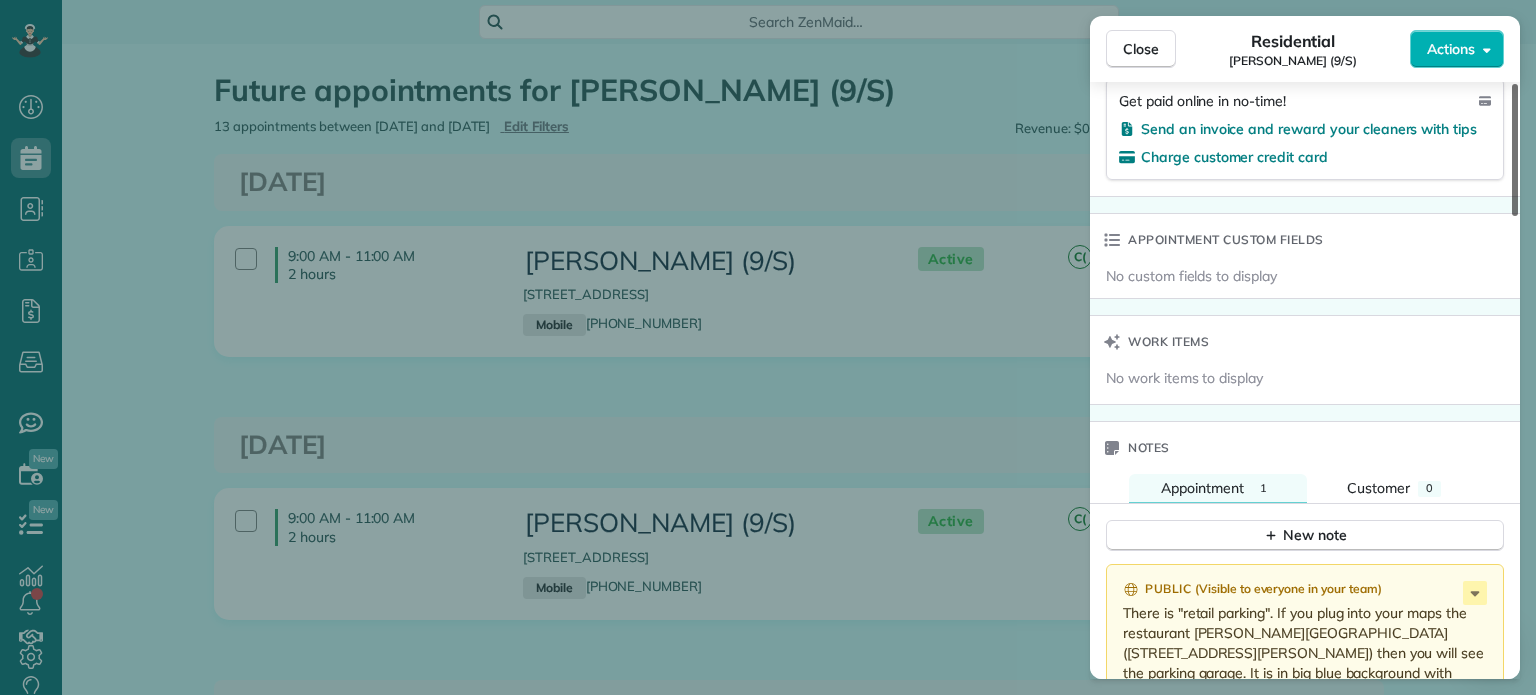 scroll, scrollTop: 1300, scrollLeft: 0, axis: vertical 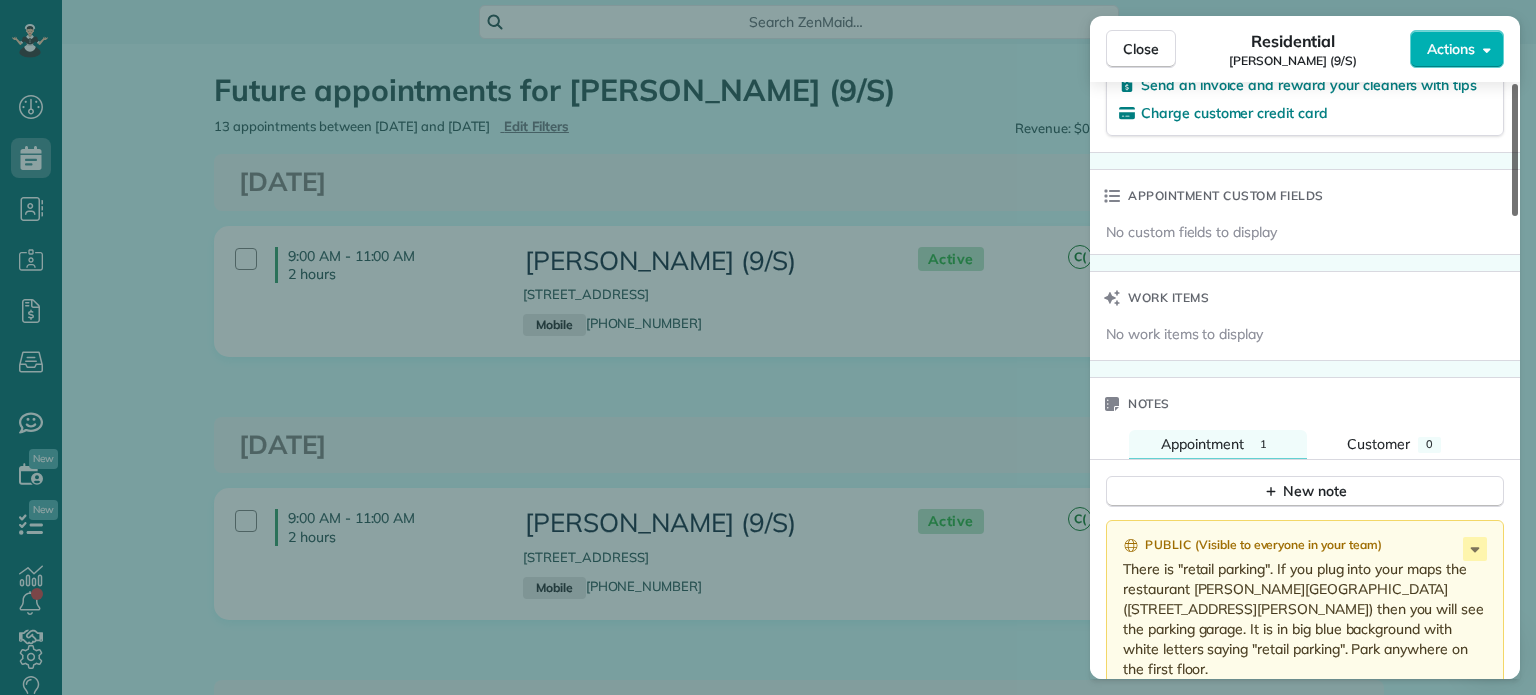 drag, startPoint x: 1529, startPoint y: 175, endPoint x: 1535, endPoint y: 433, distance: 258.06976 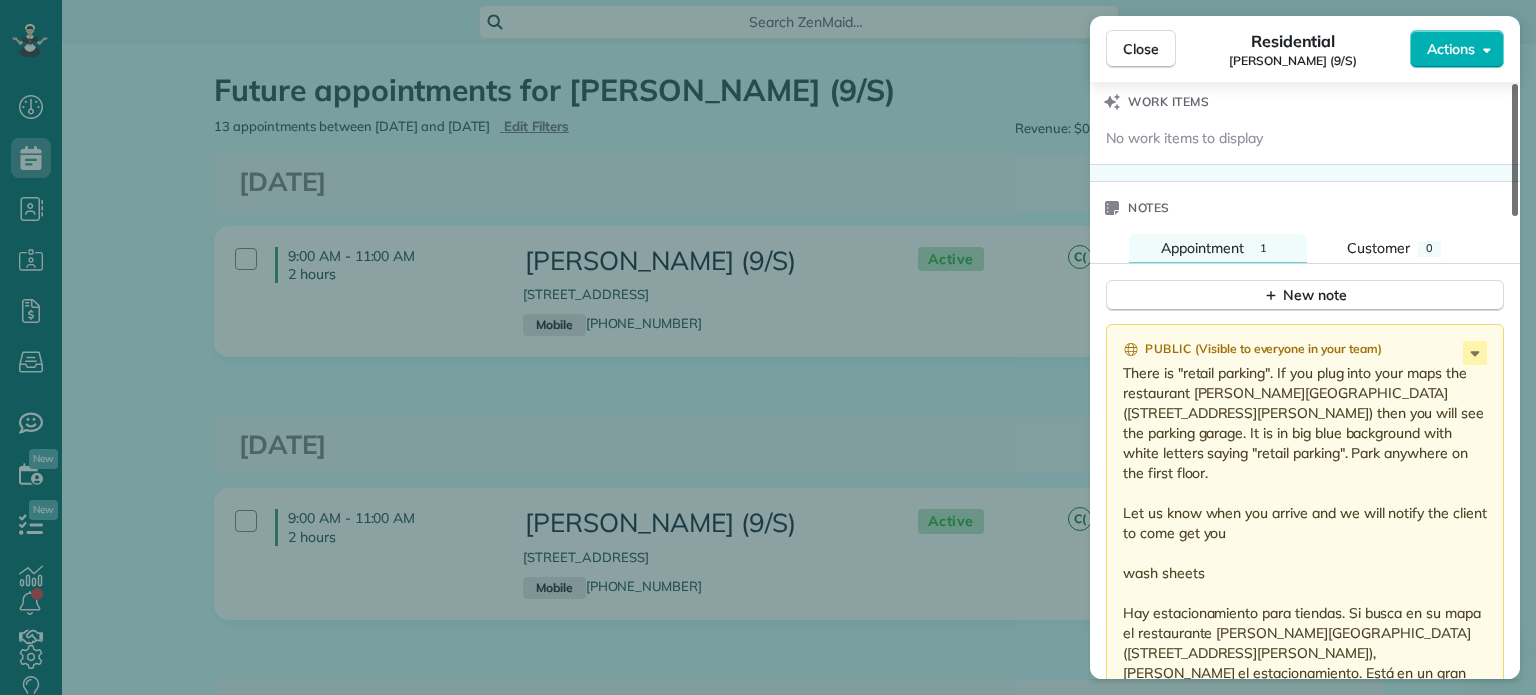 scroll, scrollTop: 1441, scrollLeft: 0, axis: vertical 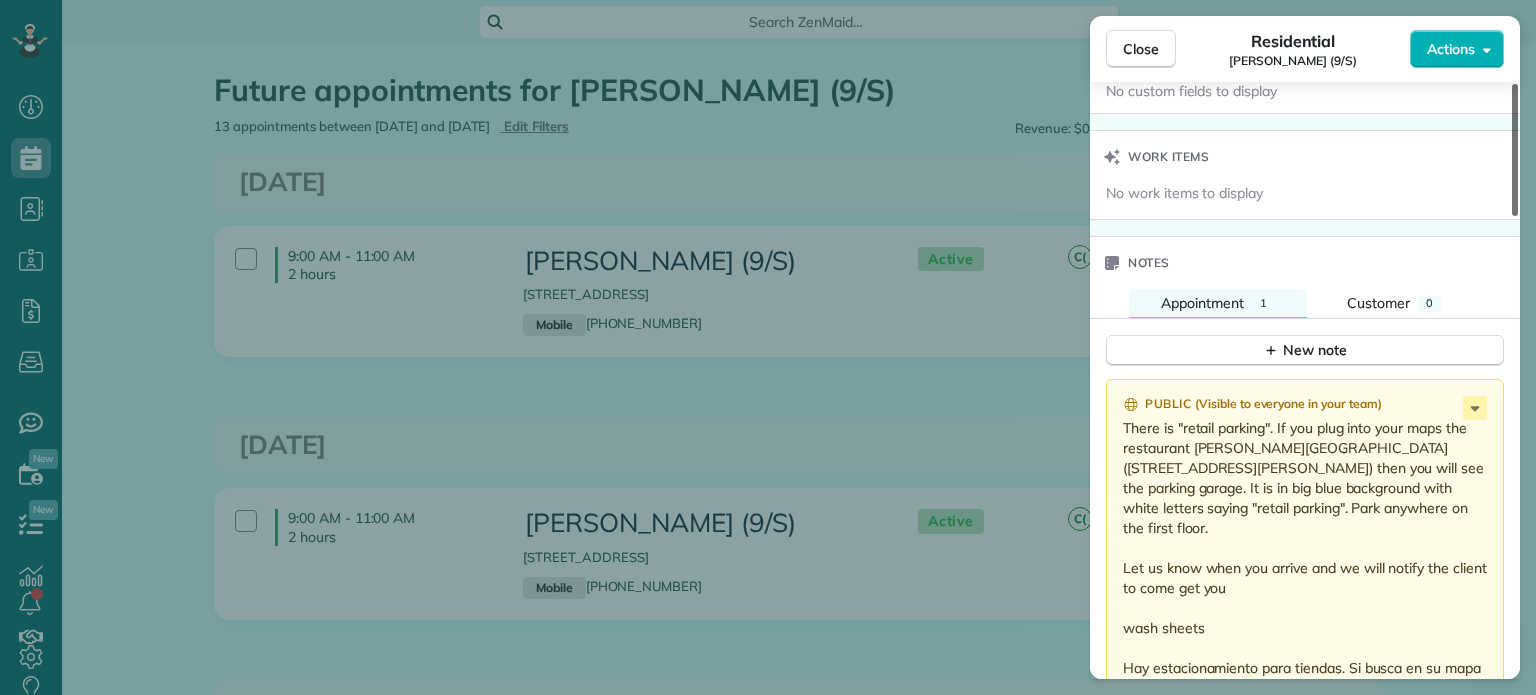 click at bounding box center [1515, 150] 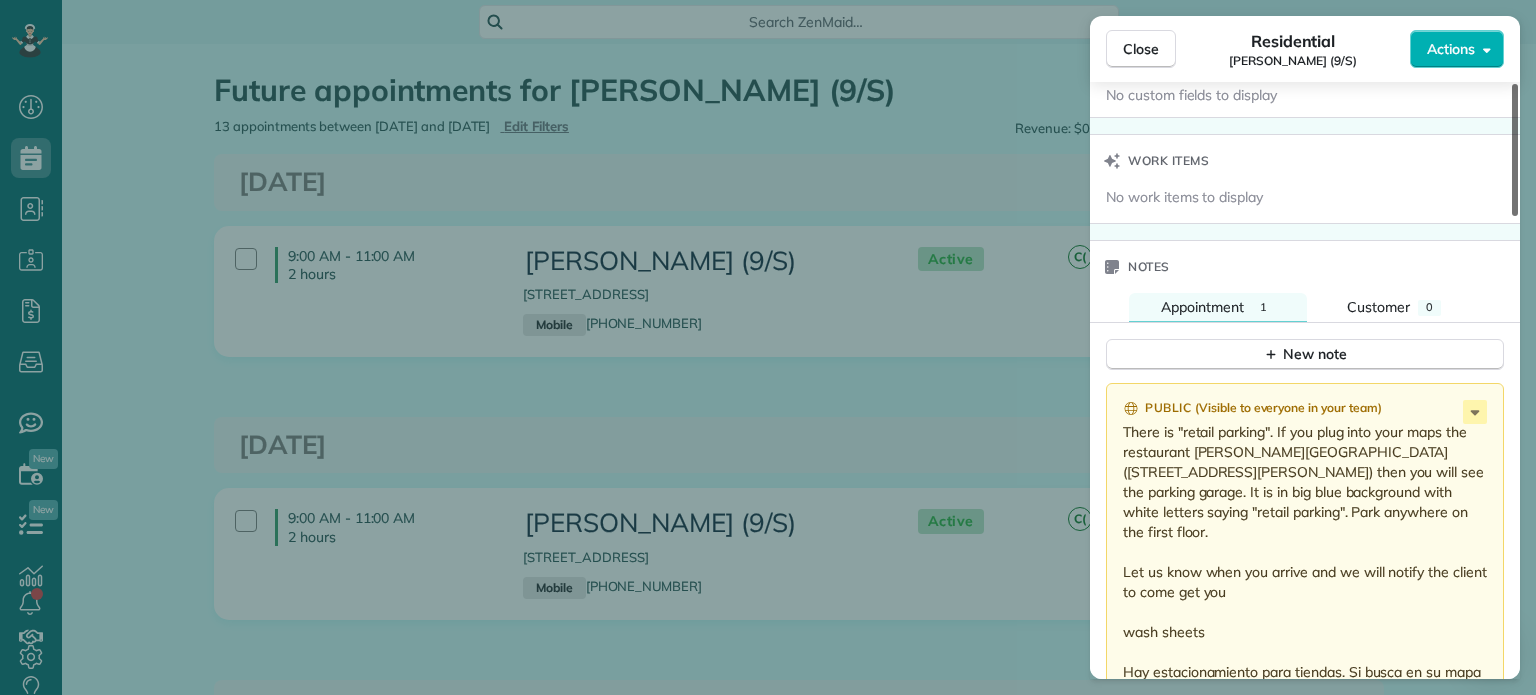 scroll, scrollTop: 1445, scrollLeft: 0, axis: vertical 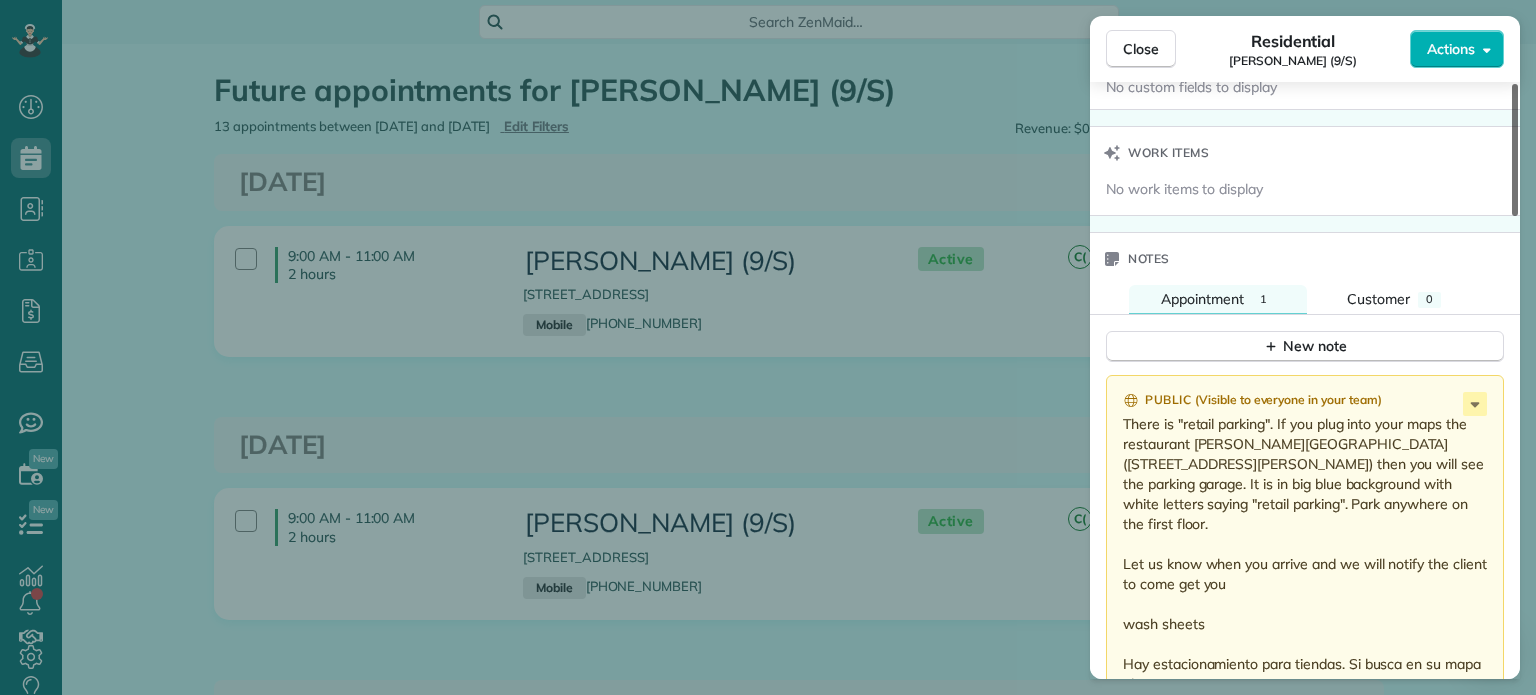 drag, startPoint x: 1514, startPoint y: 428, endPoint x: 1504, endPoint y: 429, distance: 10.049875 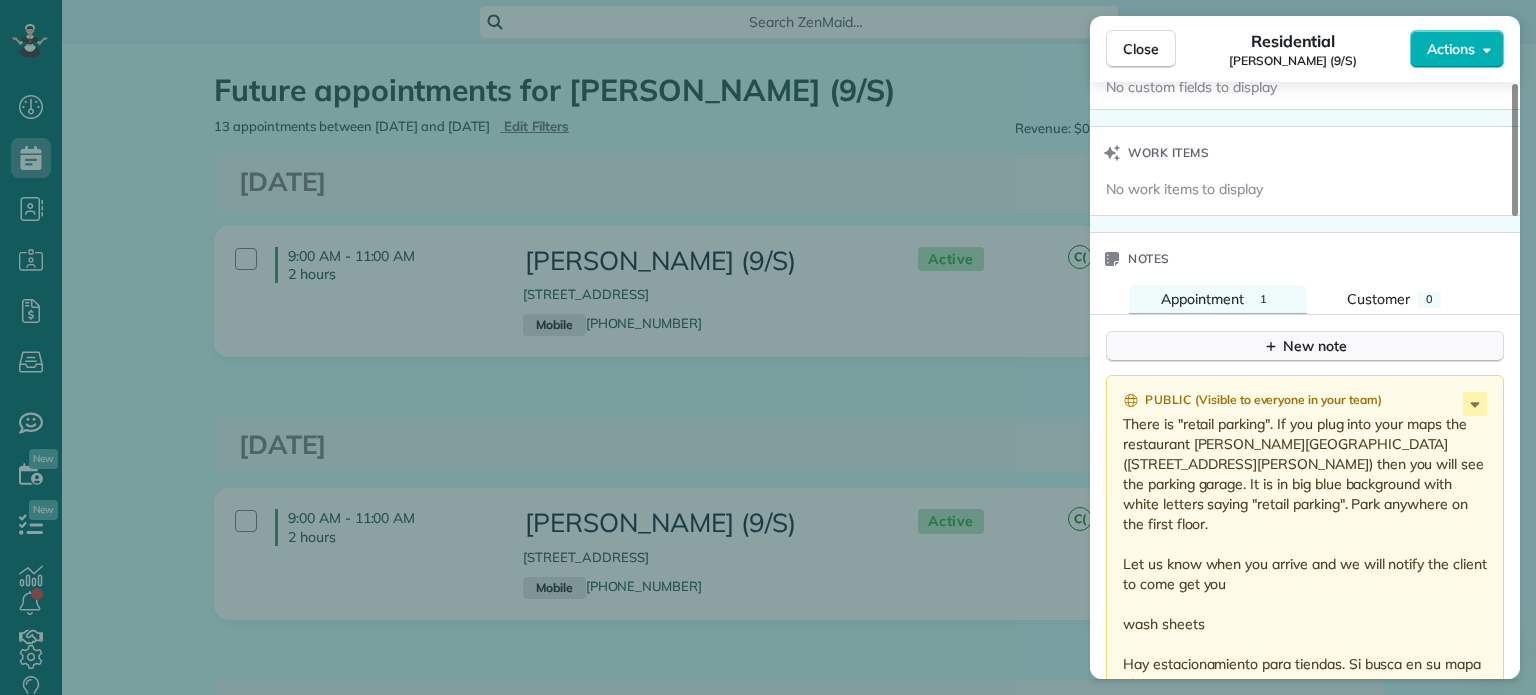 click on "New note" at bounding box center (1305, 346) 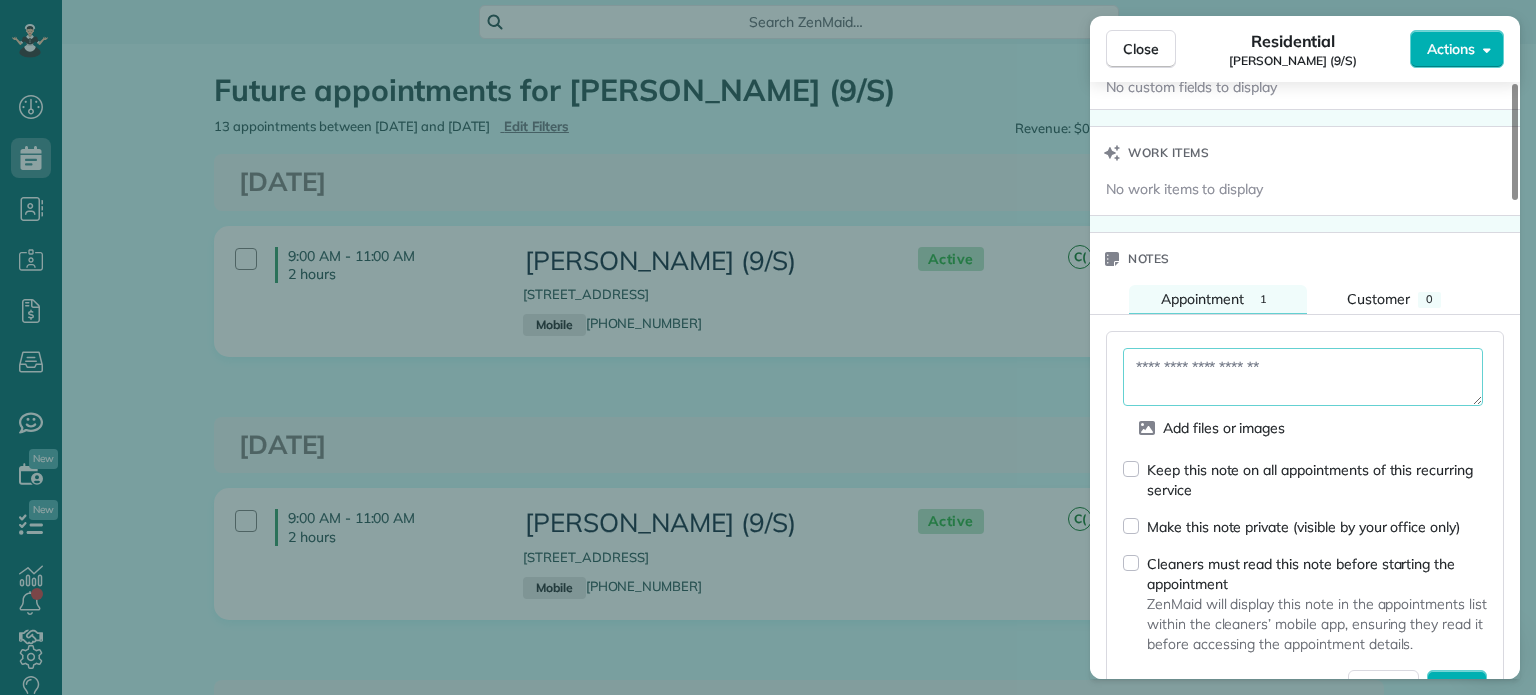 click at bounding box center (1303, 377) 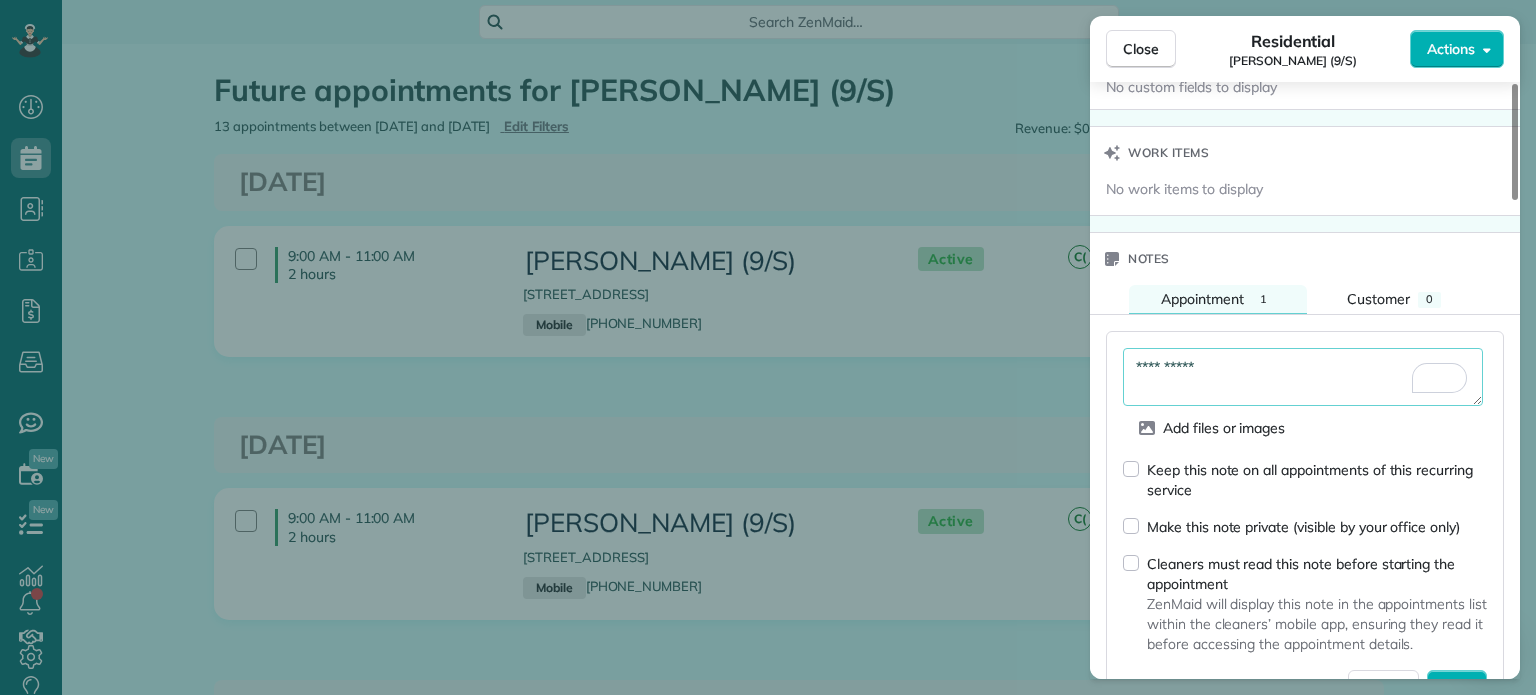 paste on "**********" 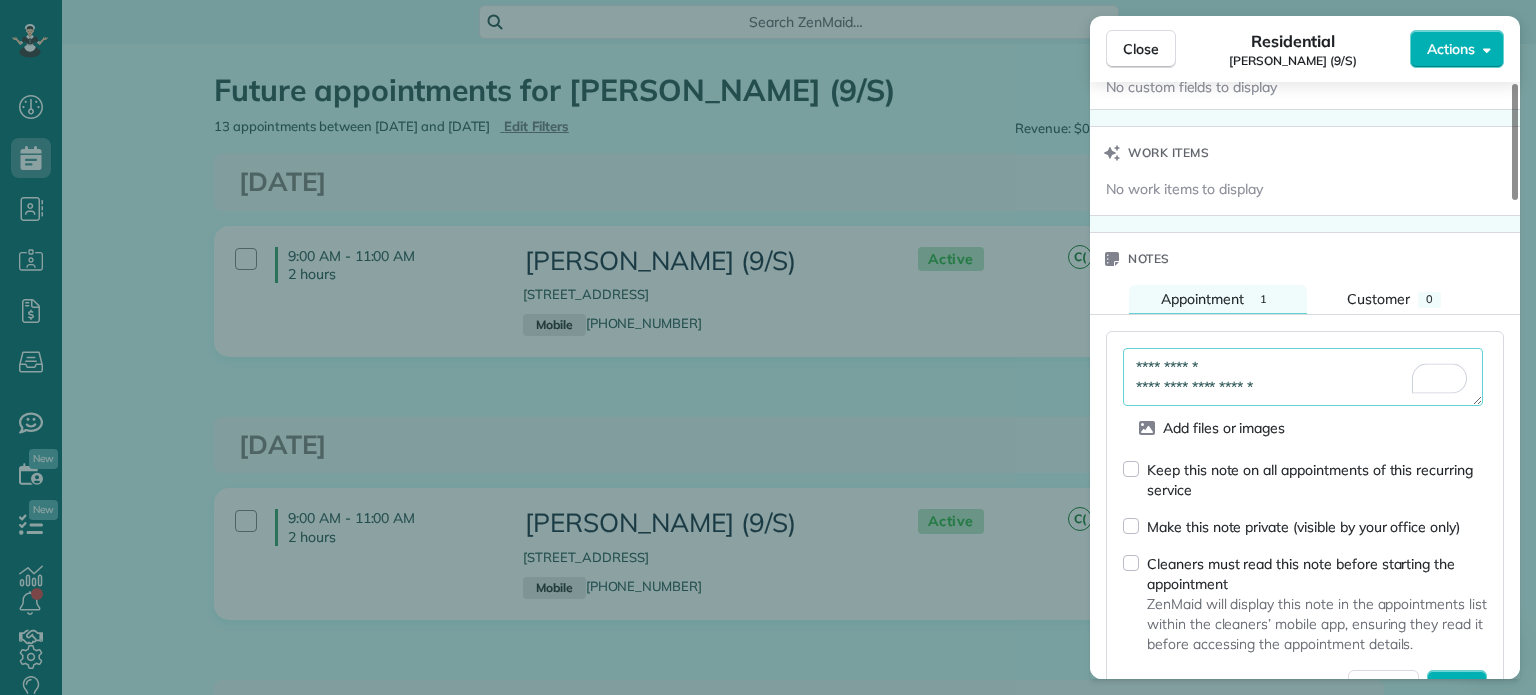 type on "**********" 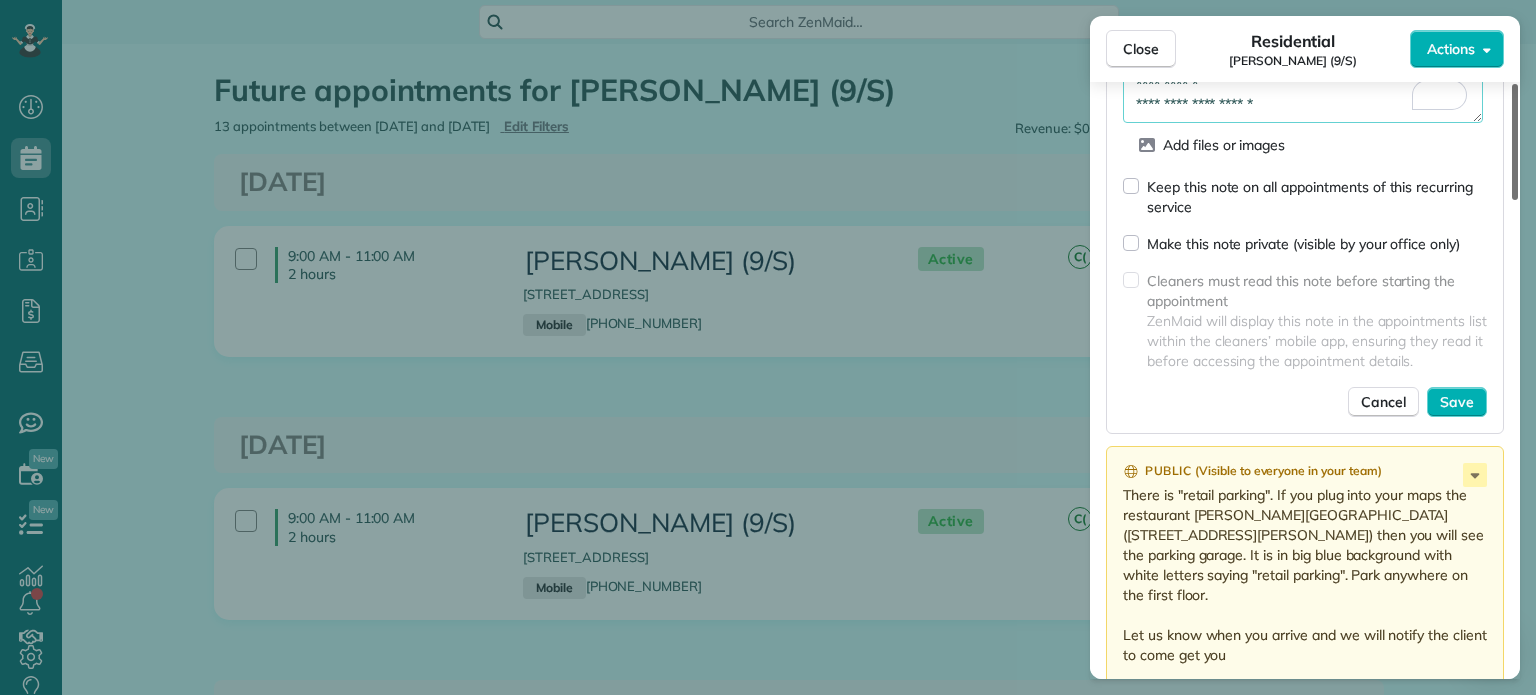 scroll, scrollTop: 1748, scrollLeft: 0, axis: vertical 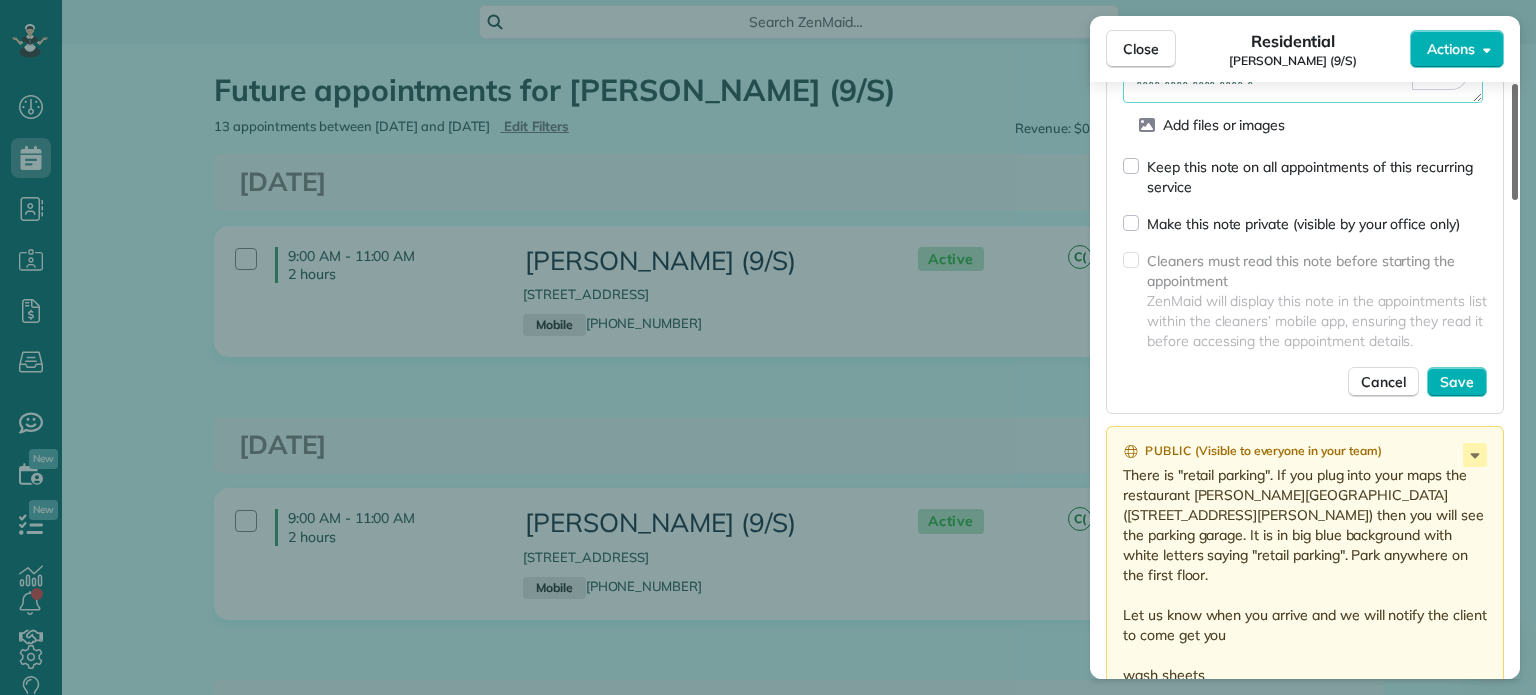 drag, startPoint x: 1513, startPoint y: 415, endPoint x: 1496, endPoint y: 474, distance: 61.400326 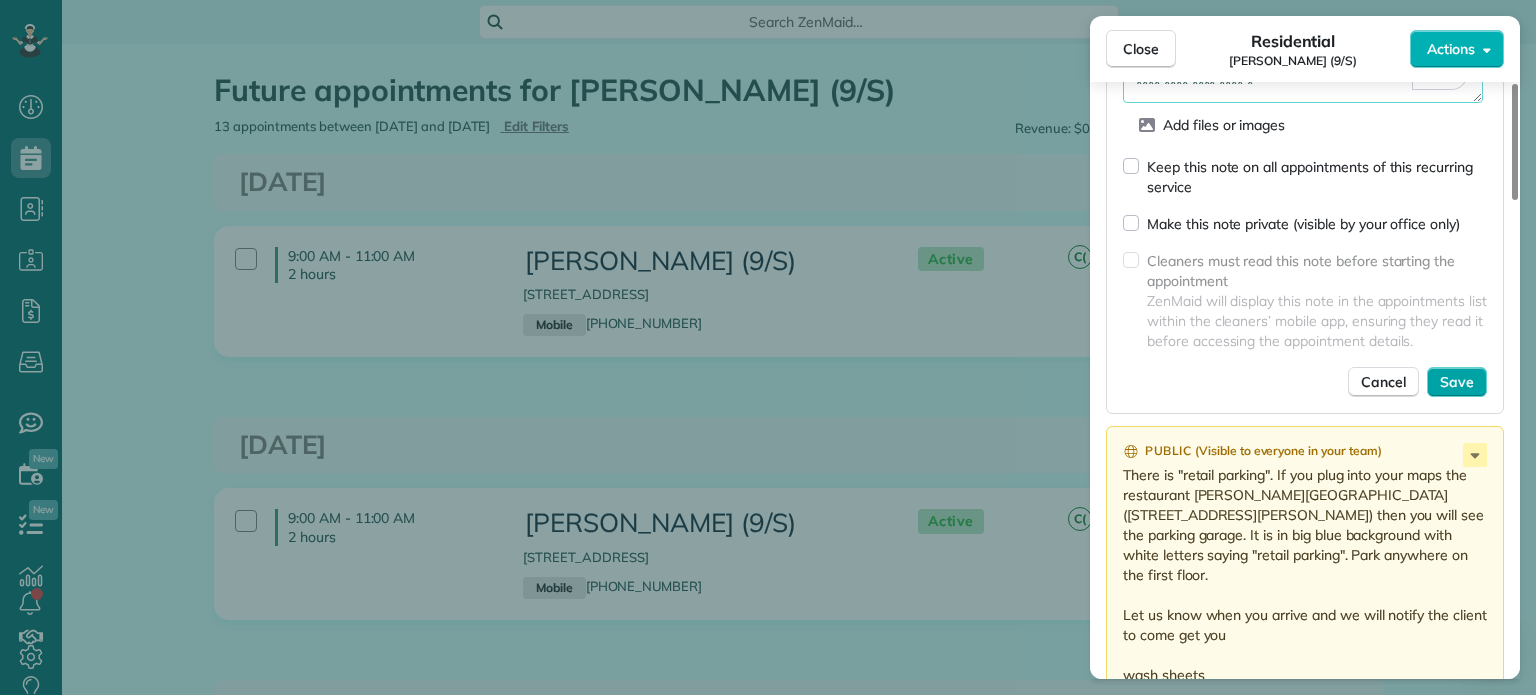 click on "Save" at bounding box center [1457, 382] 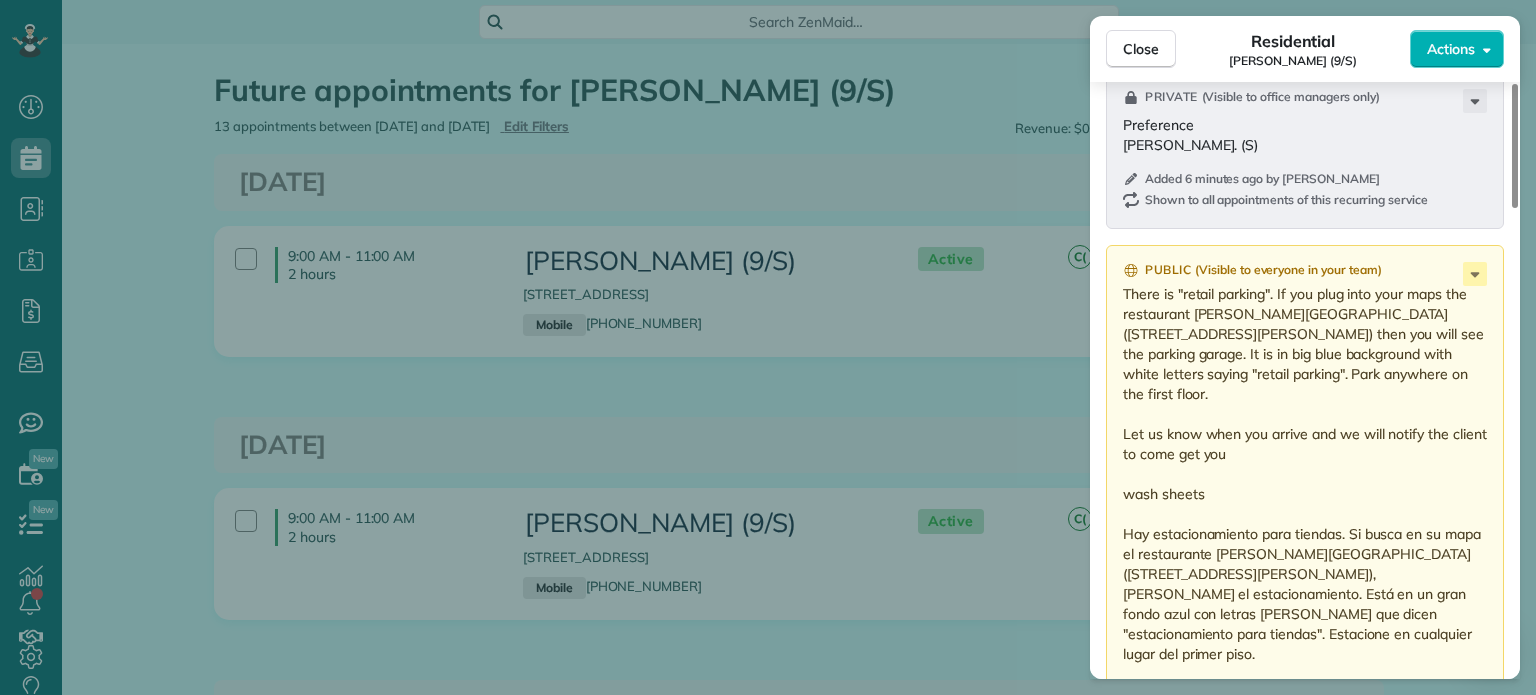 click on "Close Residential Sarah Gleason (9/S) Actions Status Active Sarah Gleason (9/S) · Open profile Mobile (832) 755-5345 Copy sarahgleason2000@gmail.com Copy View Details Residential Friday, August 01, 2025 ( in 2 weeks ) 9:00 AM 11:00 AM 2 hours and 0 minutes Repeats every 2 weeks Edit recurring service Next (Aug 15) 411 Broadway Ave Apt. 4602 Dallas TX 75212 Open access information Service was not rated yet Setup ratings Cleaners Time in and out Assign Invite Cleaners Celia   Garcia. (SW) 9:00 AM 11:00 AM Checklist Try Now Keep this appointment up to your standards. Stay on top of every detail, keep your cleaners organised, and your client happy. Assign a checklist Watch a 5 min demo Billing Billing actions Price $80.00 Overcharge $0.00 Discount $0.00 Coupon discount - Primary tax Texas State &amp; Local Sales &amp; Use Tax (8.25%) $6.60 Secondary tax - Total appointment price $86.60 Tips collected New feature! $0.00 Unpaid Mark as paid Total including tip $86.60 Get paid online in no-time! Work items Notes 2" at bounding box center (768, 347) 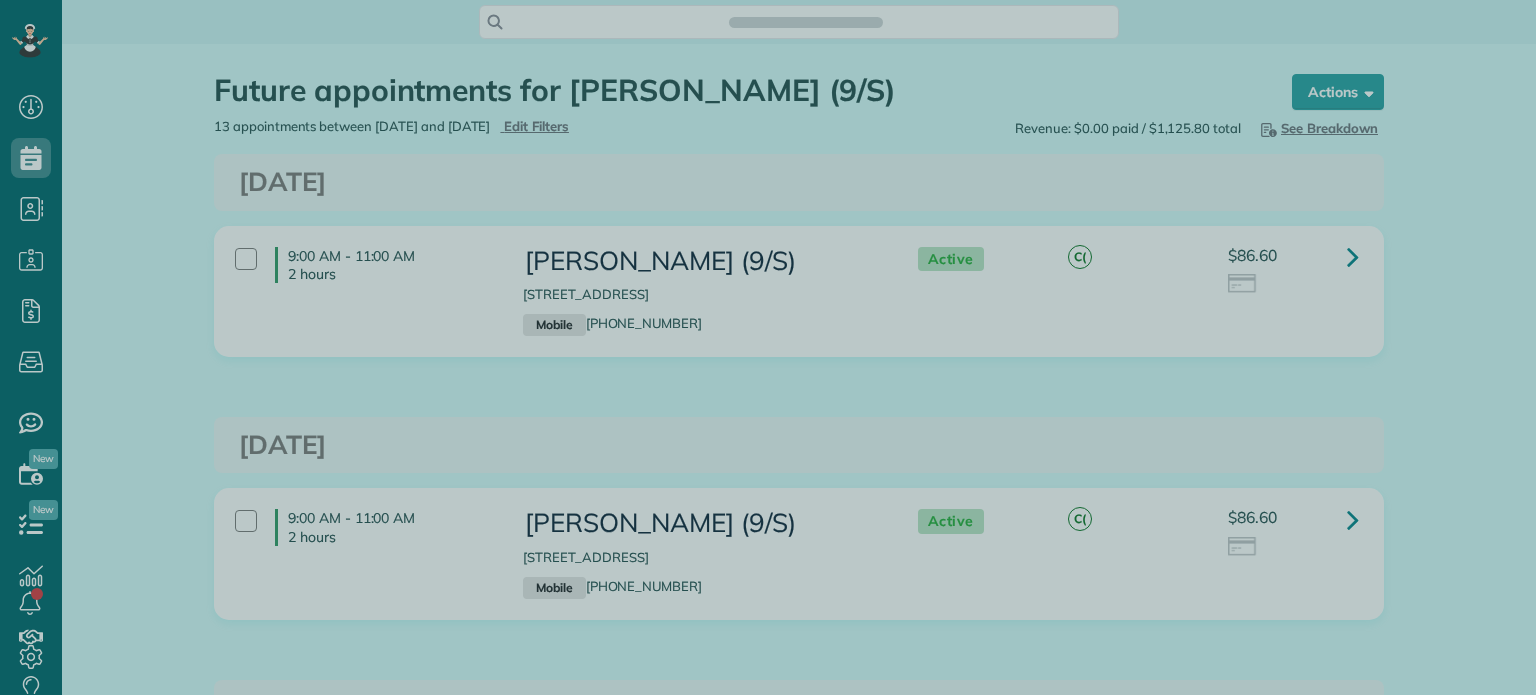 scroll, scrollTop: 0, scrollLeft: 0, axis: both 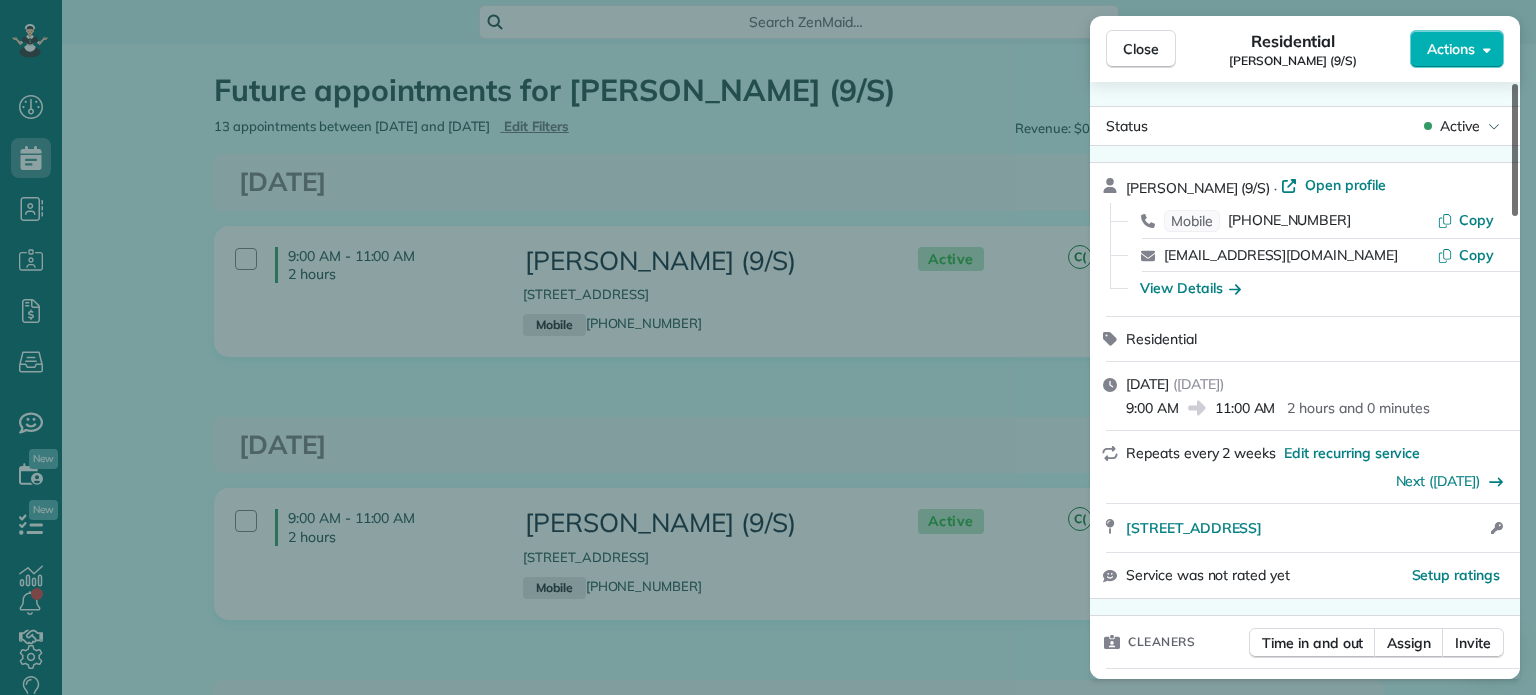 drag, startPoint x: 1516, startPoint y: 125, endPoint x: 1535, endPoint y: 113, distance: 22.472204 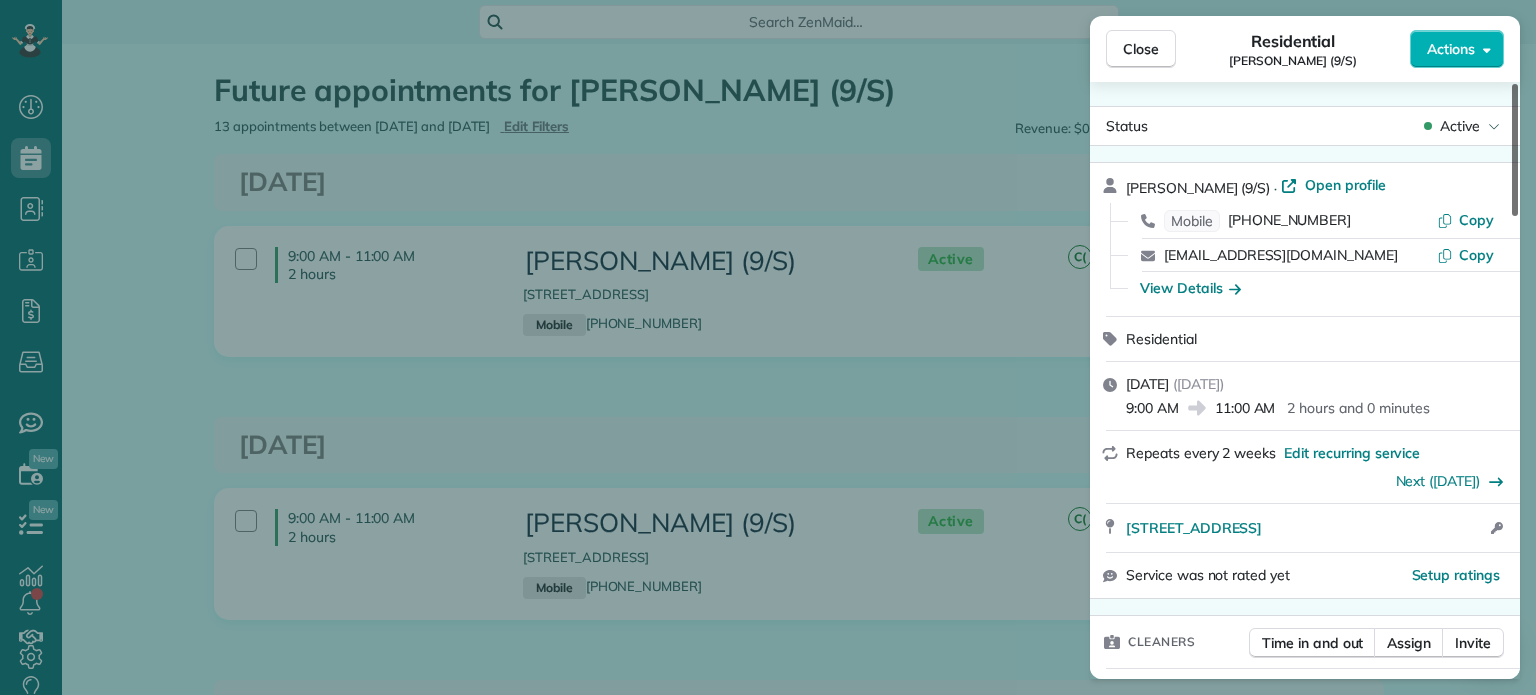 click at bounding box center (1515, 150) 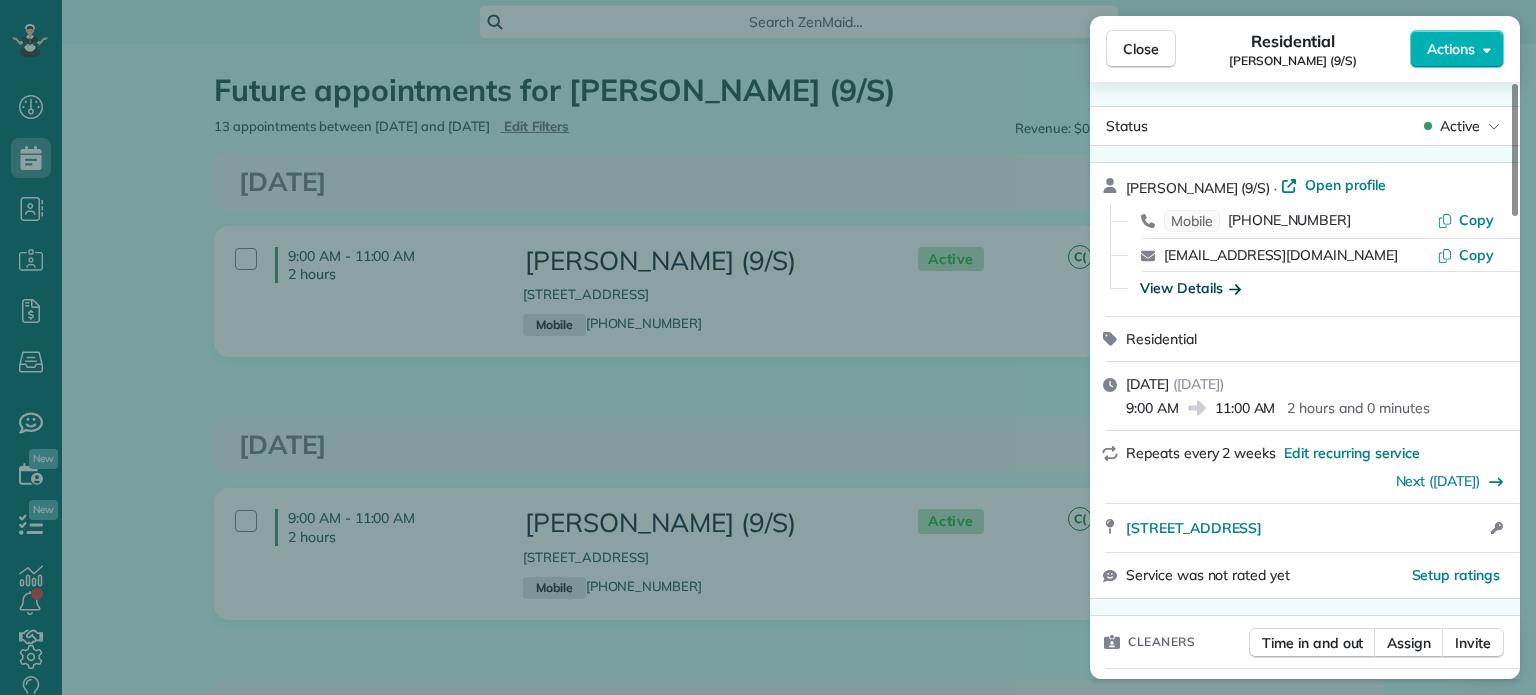 click on "View Details" at bounding box center (1190, 288) 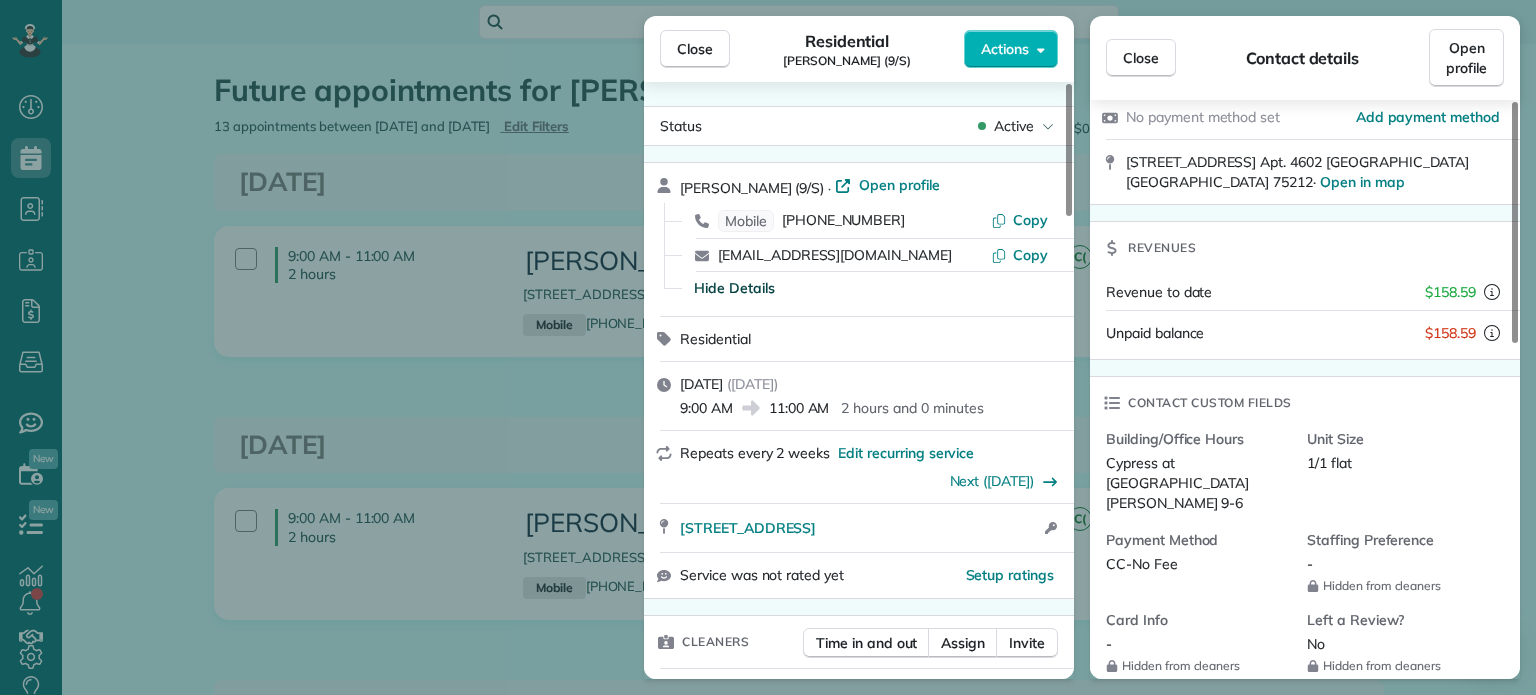 scroll, scrollTop: 0, scrollLeft: 0, axis: both 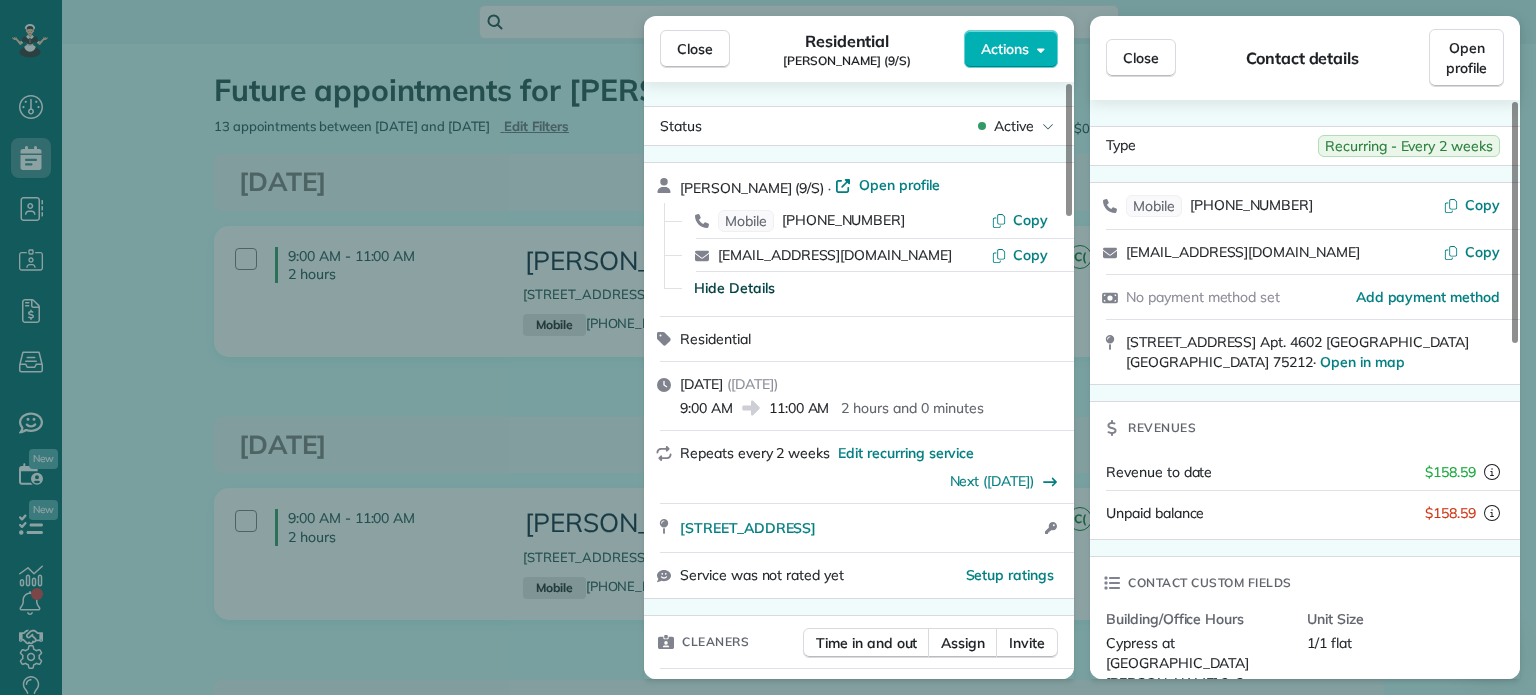 drag, startPoint x: 1516, startPoint y: 210, endPoint x: 1499, endPoint y: 177, distance: 37.12142 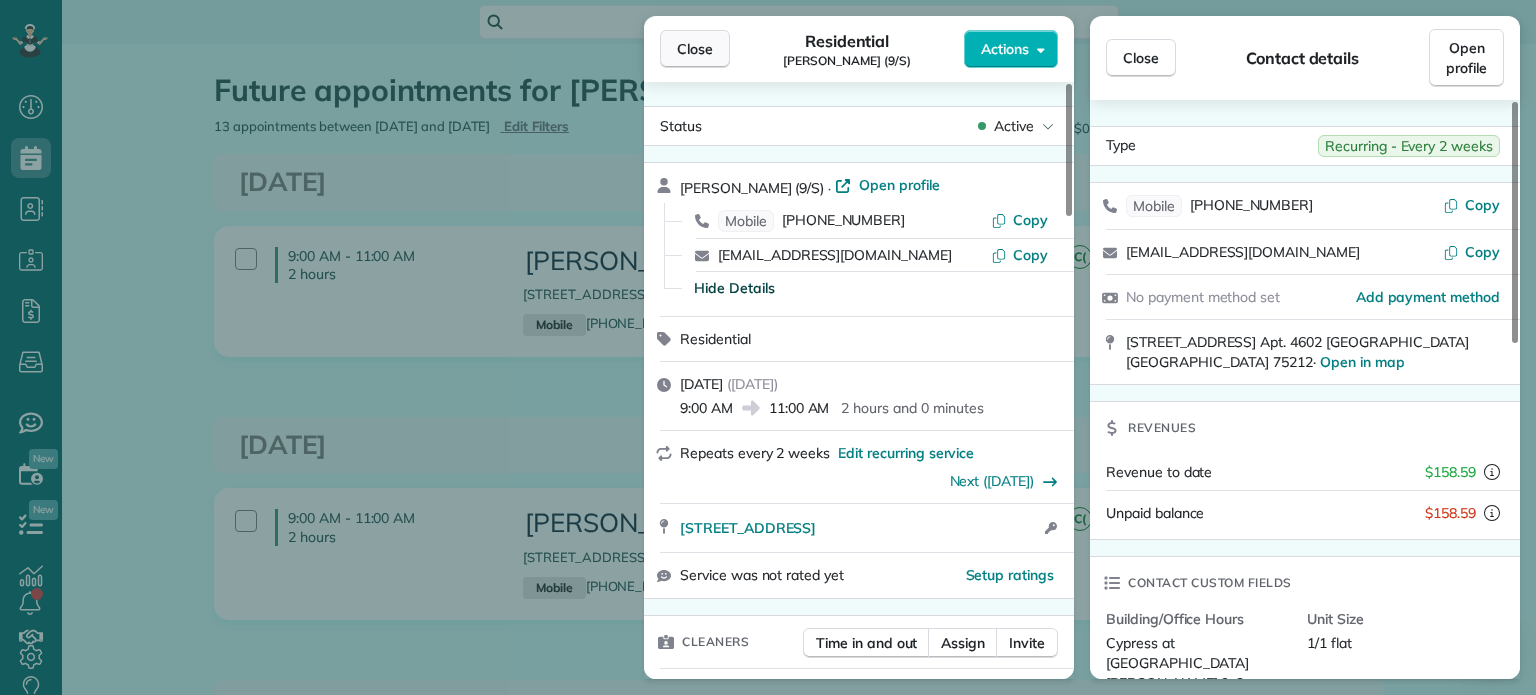 click on "Close" at bounding box center [695, 49] 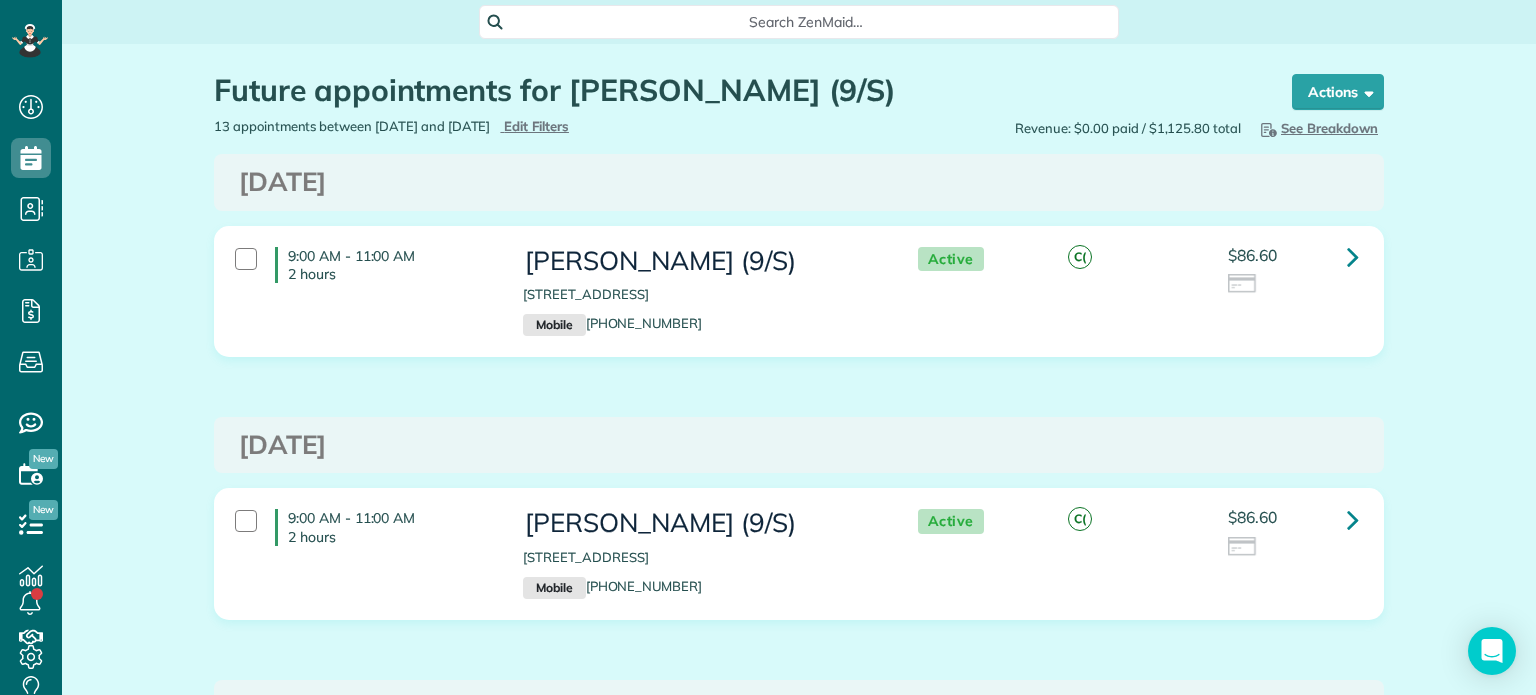 drag, startPoint x: 560, startPoint y: 96, endPoint x: 772, endPoint y: 76, distance: 212.9413 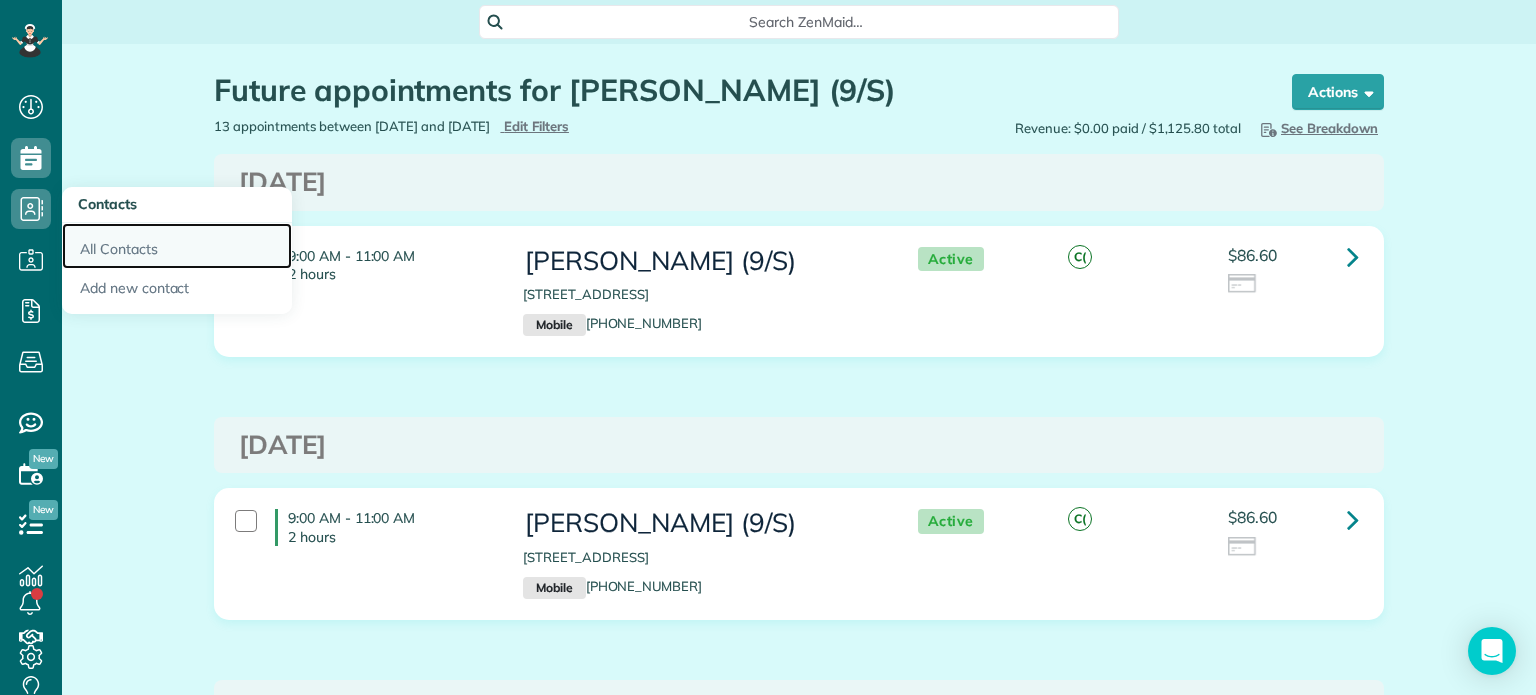 click on "All Contacts" at bounding box center [177, 246] 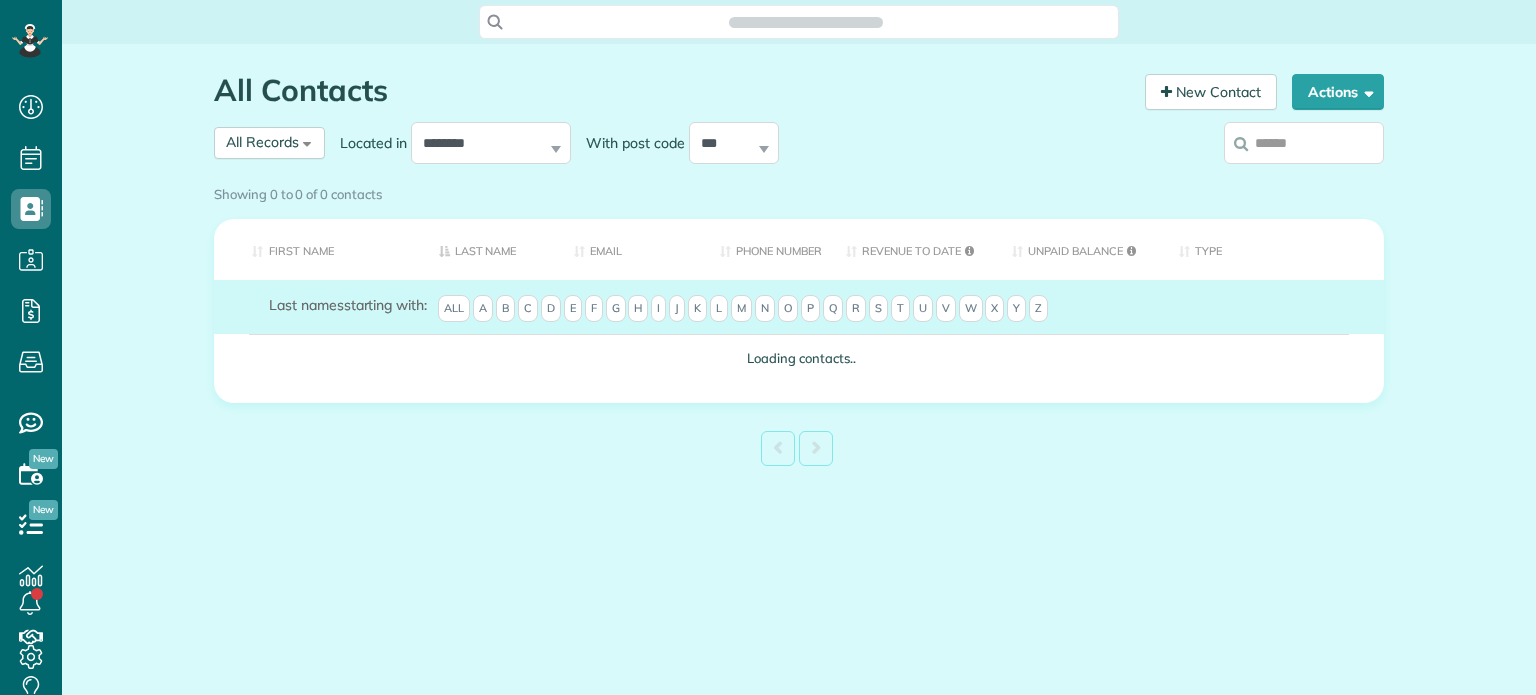scroll, scrollTop: 0, scrollLeft: 0, axis: both 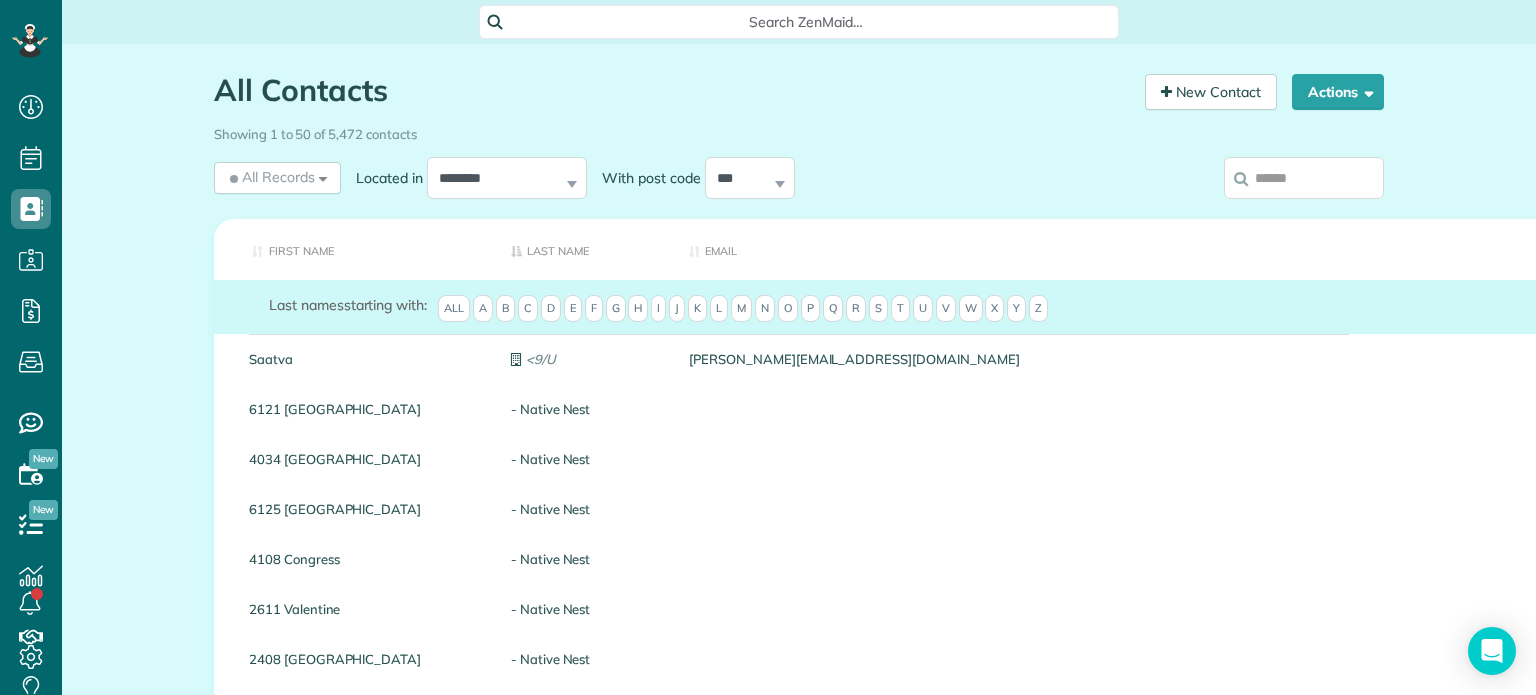 click at bounding box center [1304, 178] 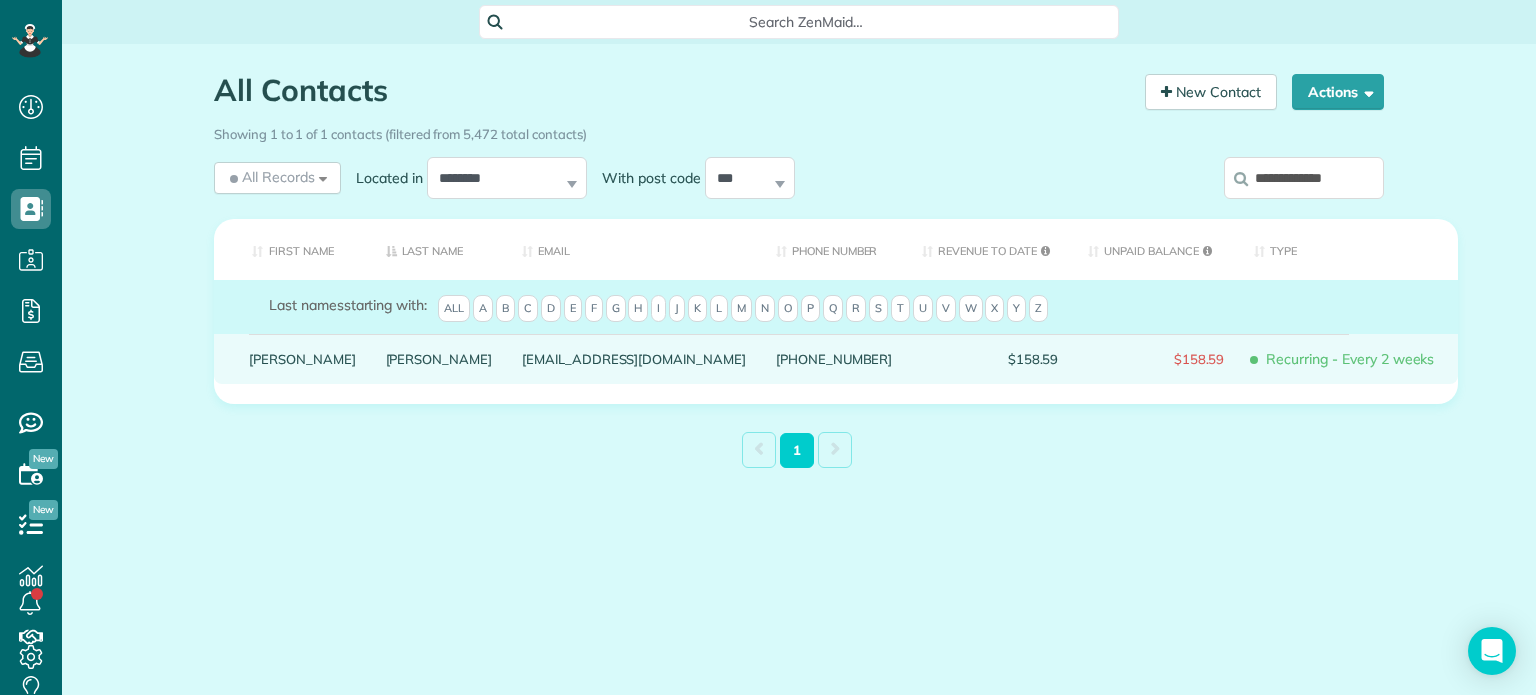 type on "**********" 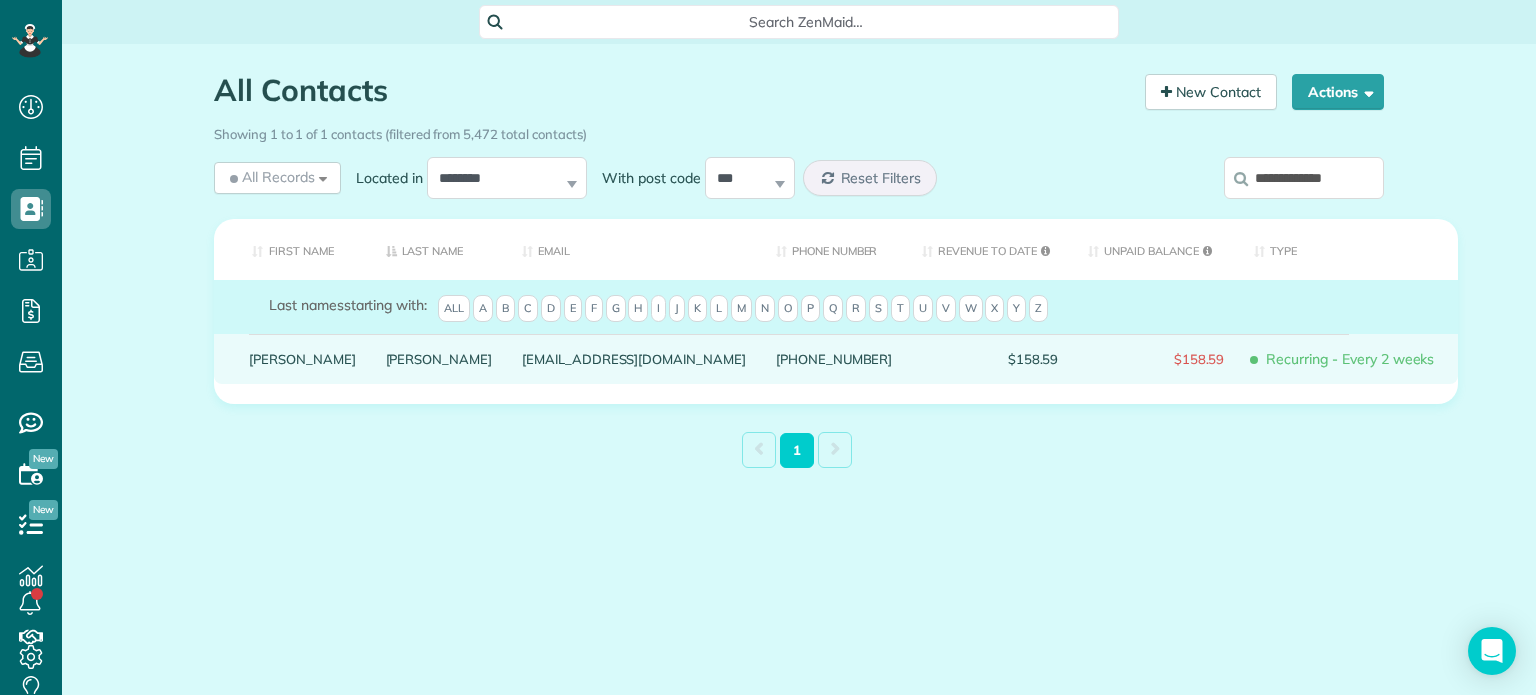 click on "[PERSON_NAME]" at bounding box center [439, 359] 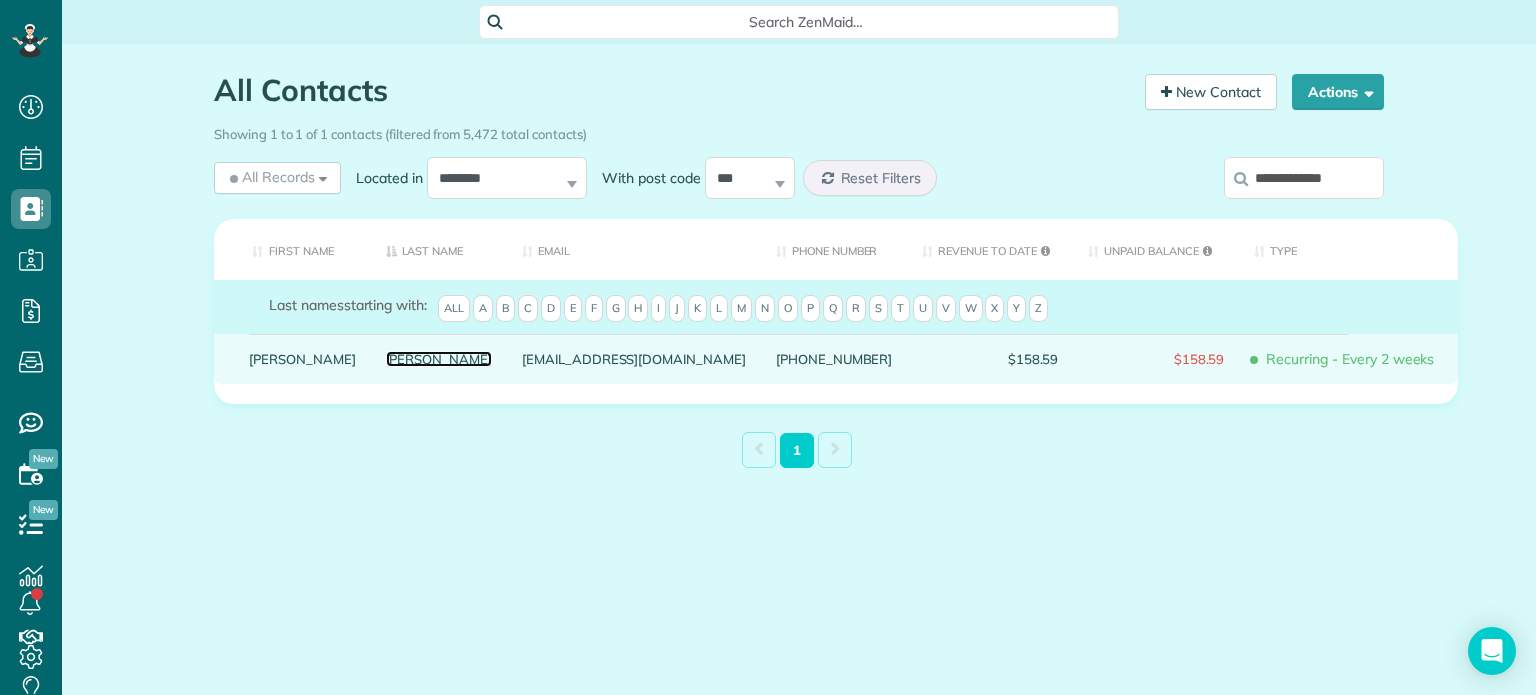 click on "[PERSON_NAME]" at bounding box center [439, 359] 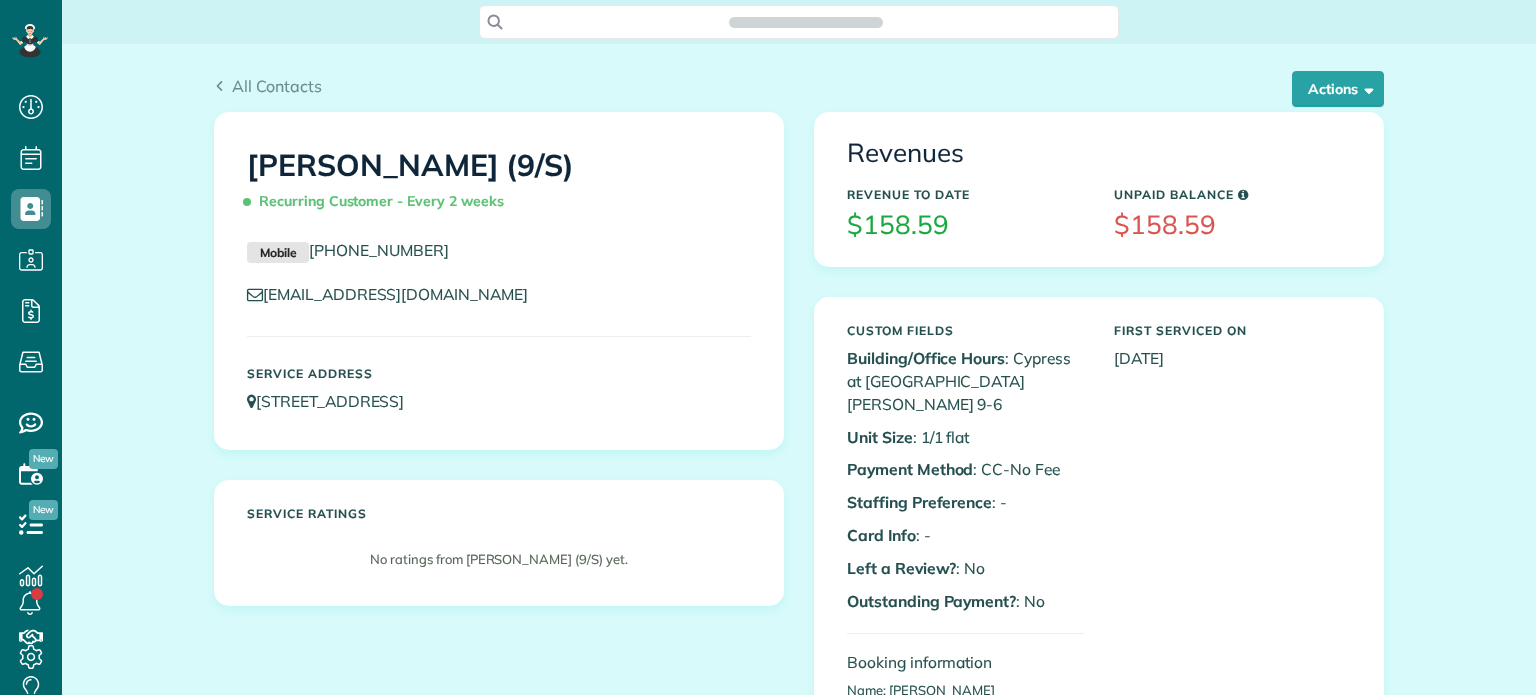 scroll, scrollTop: 0, scrollLeft: 0, axis: both 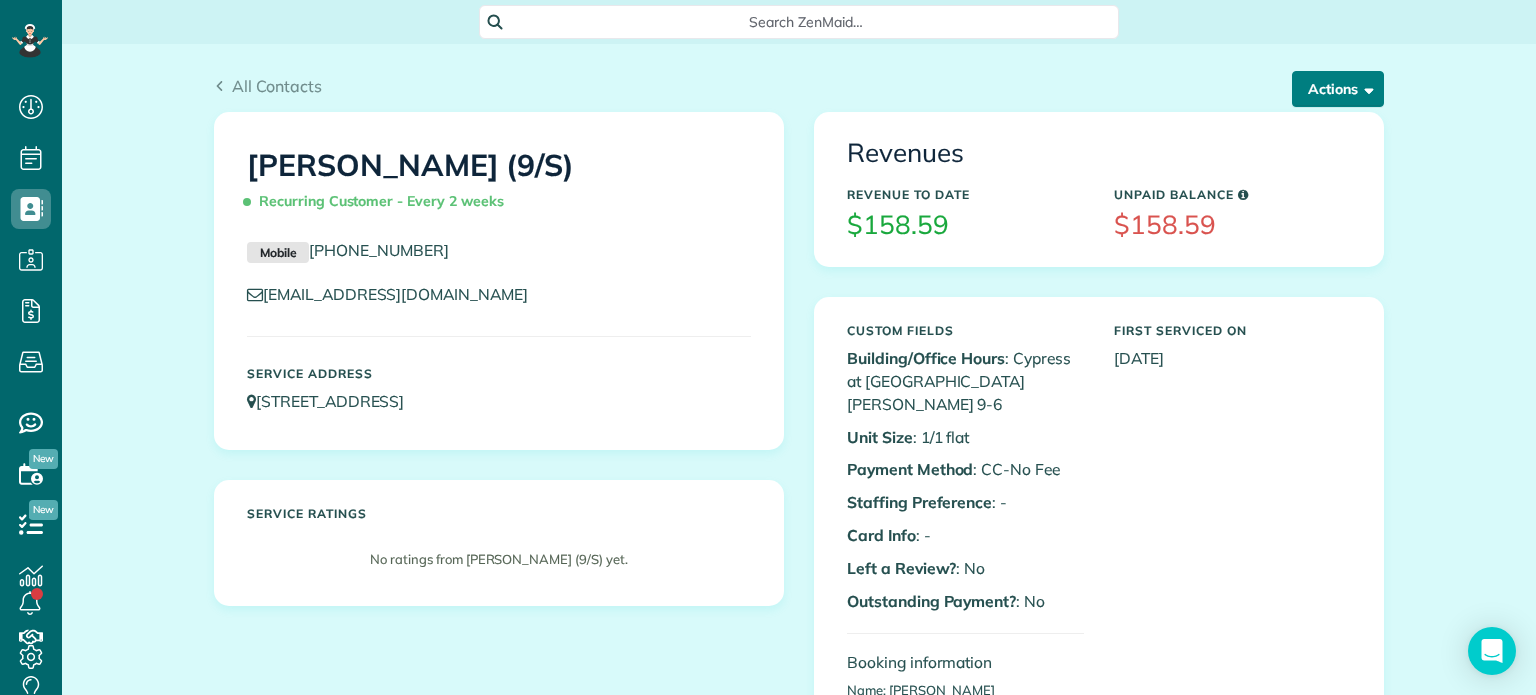 click on "Actions" at bounding box center [1338, 89] 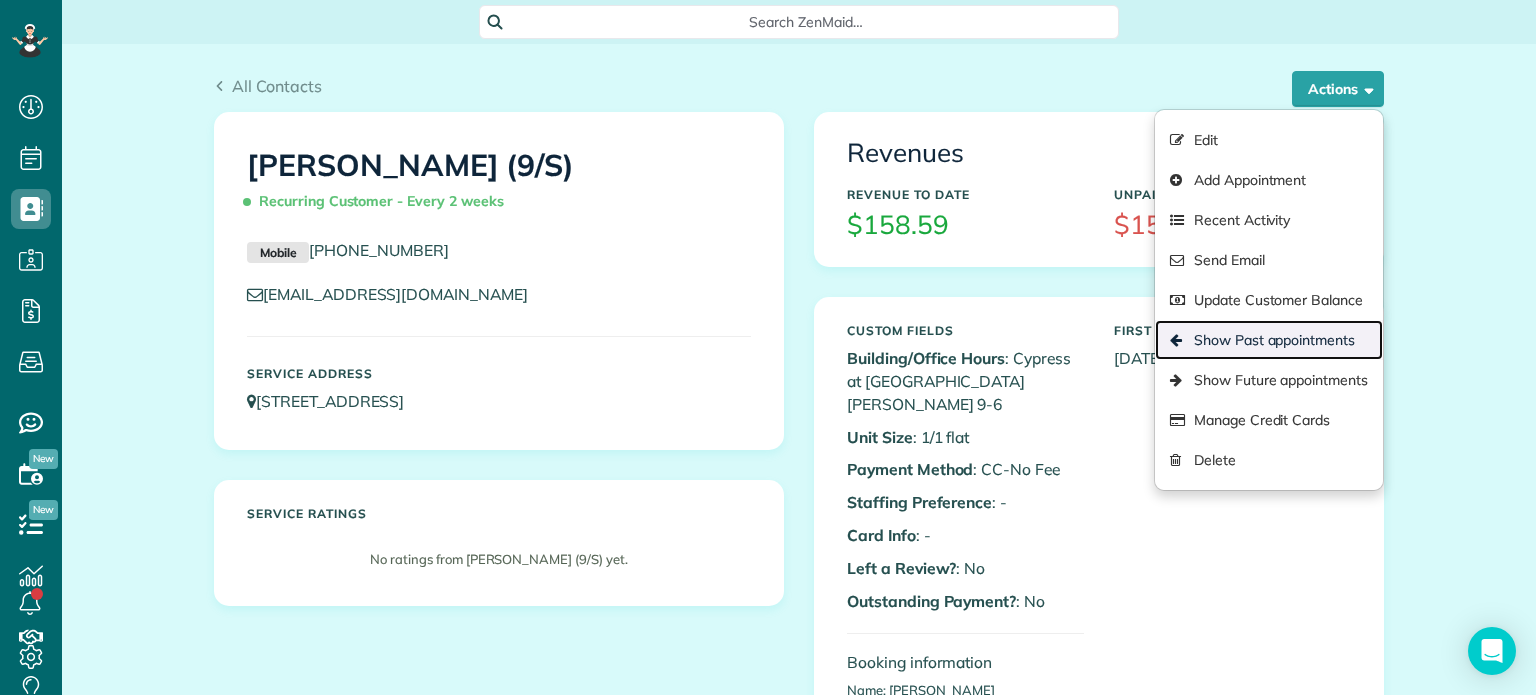 click on "Show Past appointments" at bounding box center (1269, 340) 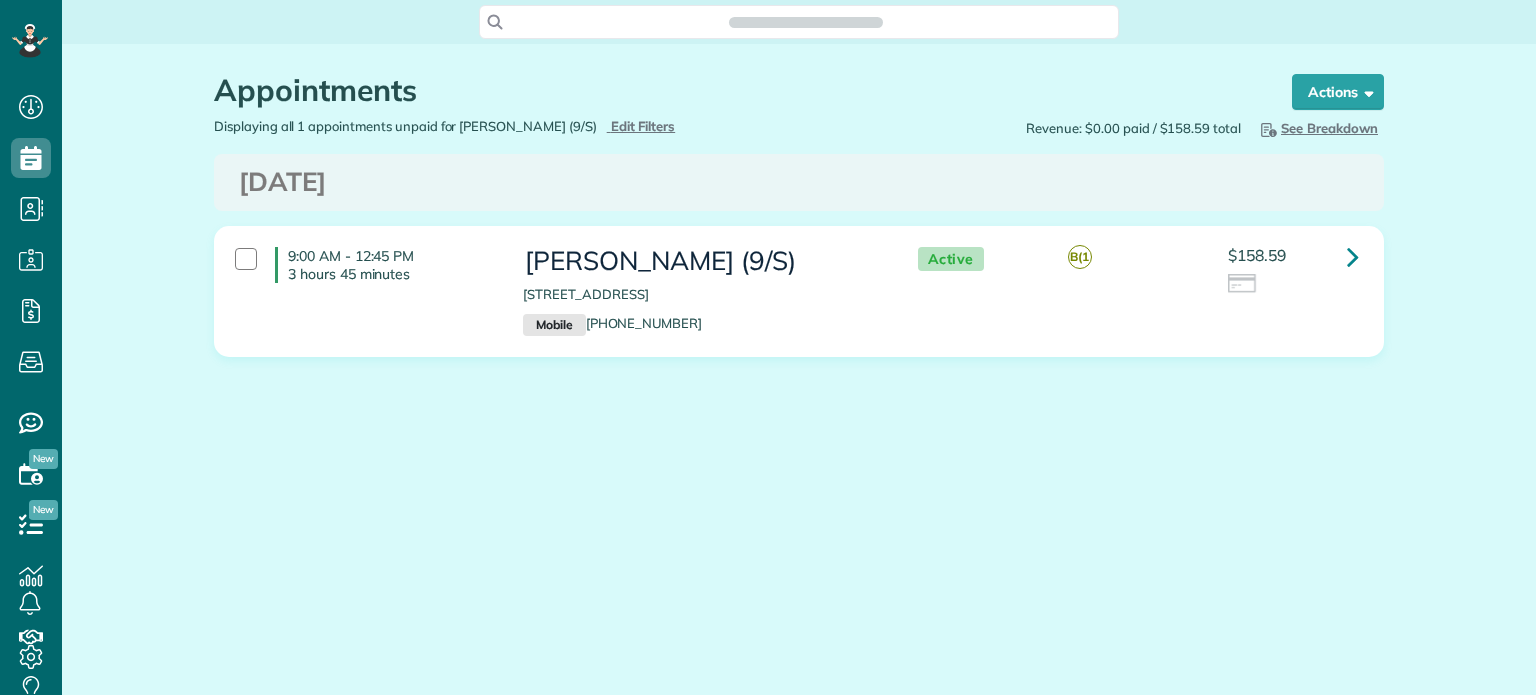 scroll, scrollTop: 0, scrollLeft: 0, axis: both 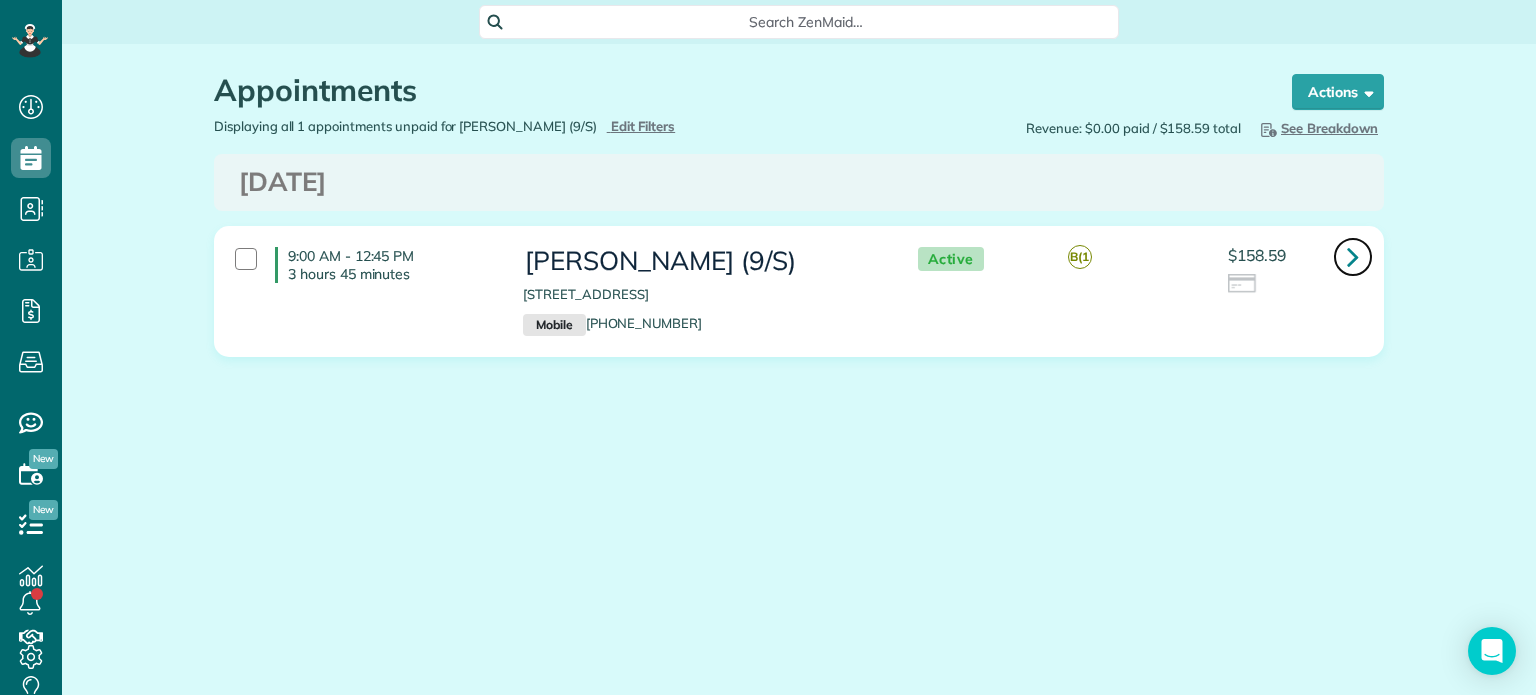 click at bounding box center (1353, 257) 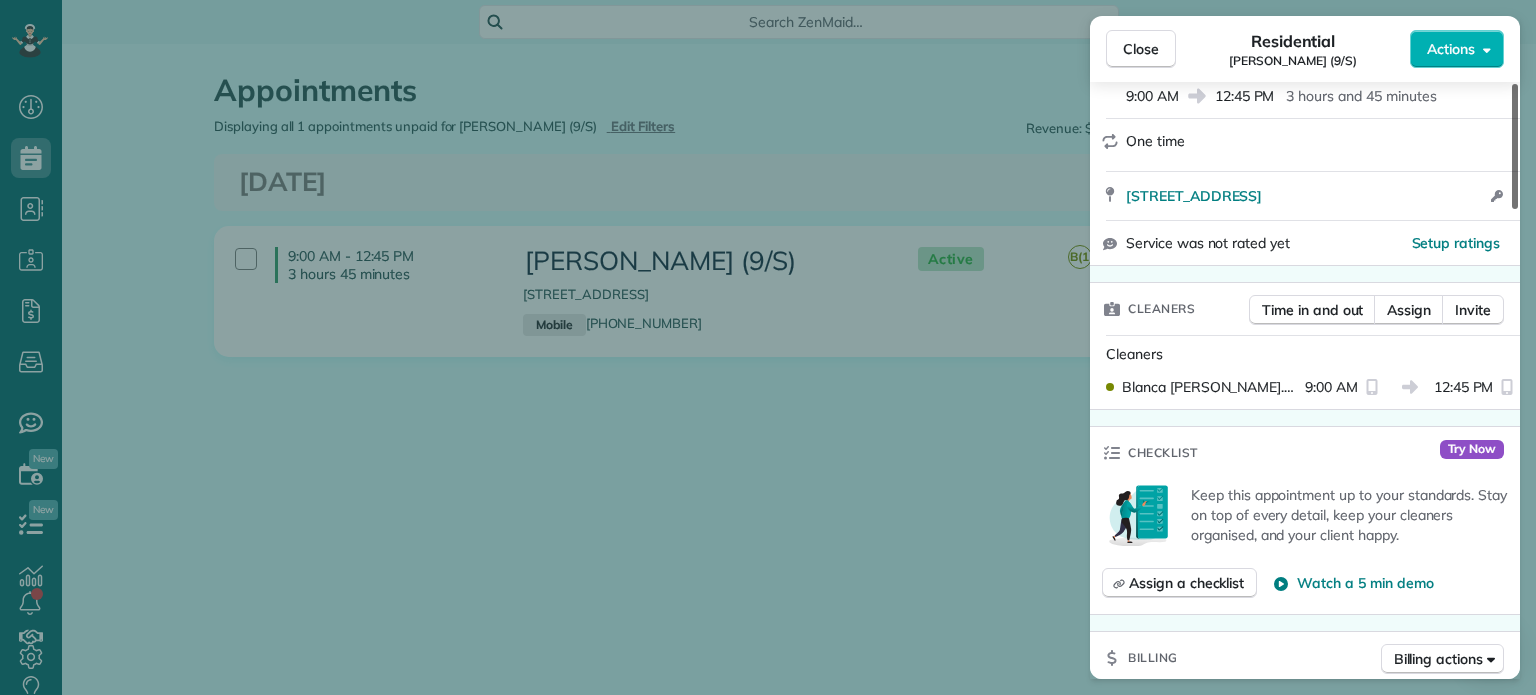 scroll, scrollTop: 316, scrollLeft: 0, axis: vertical 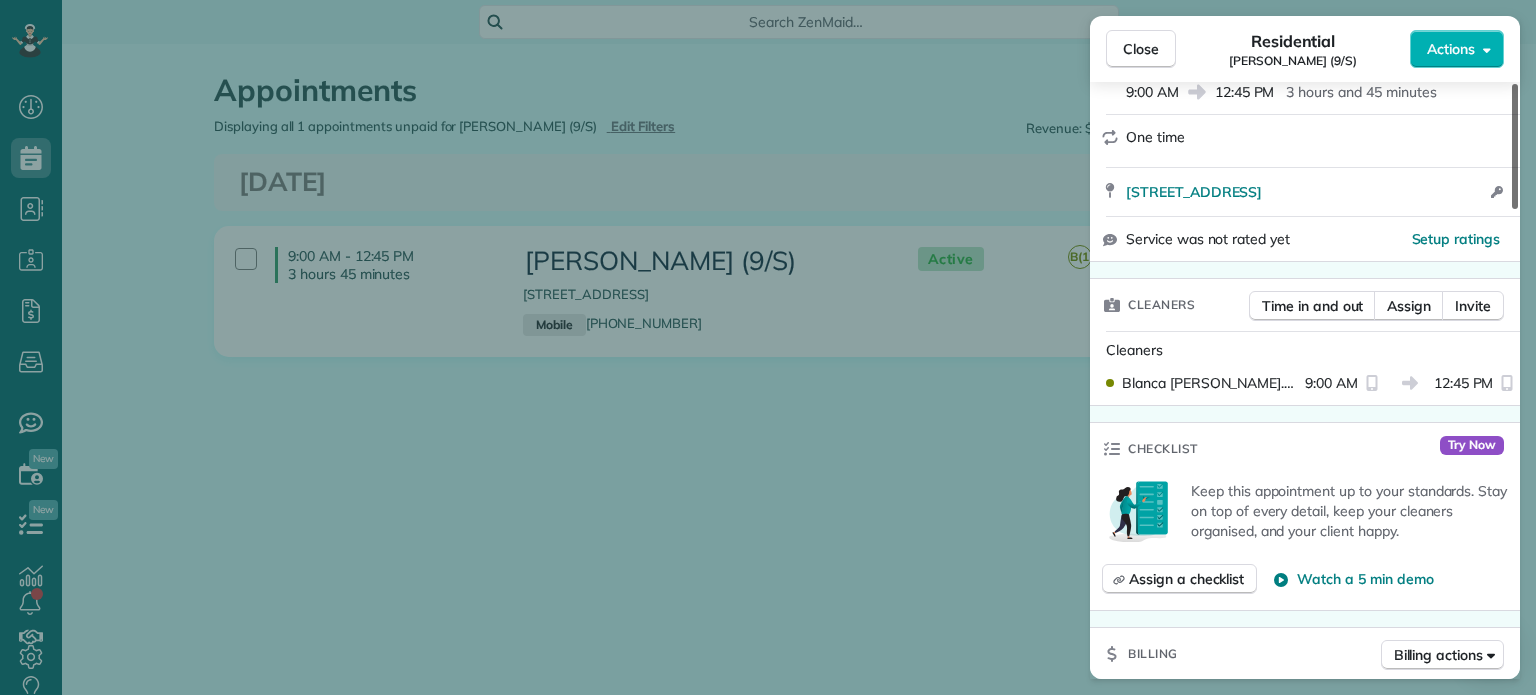 drag, startPoint x: 1514, startPoint y: 155, endPoint x: 1514, endPoint y: 221, distance: 66 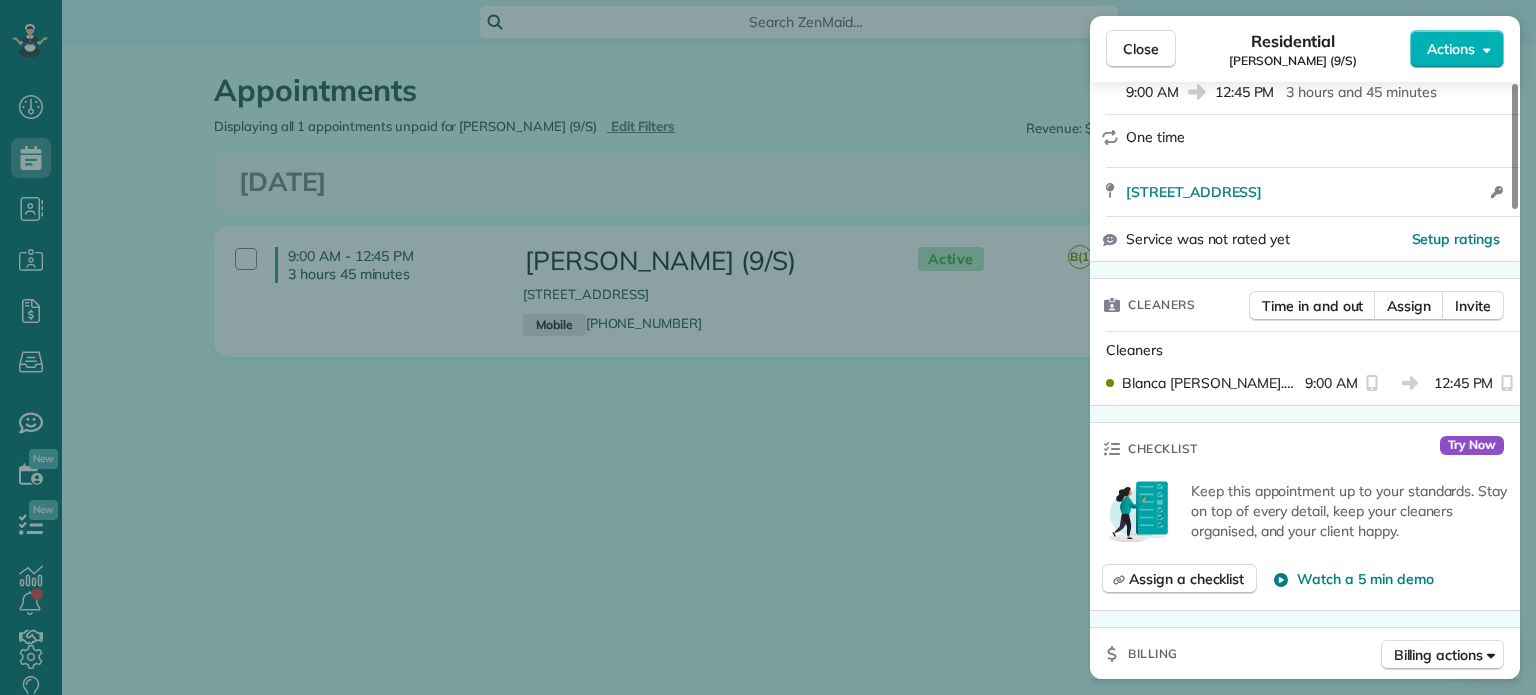drag, startPoint x: 1111, startPoint y: 379, endPoint x: 1268, endPoint y: 384, distance: 157.0796 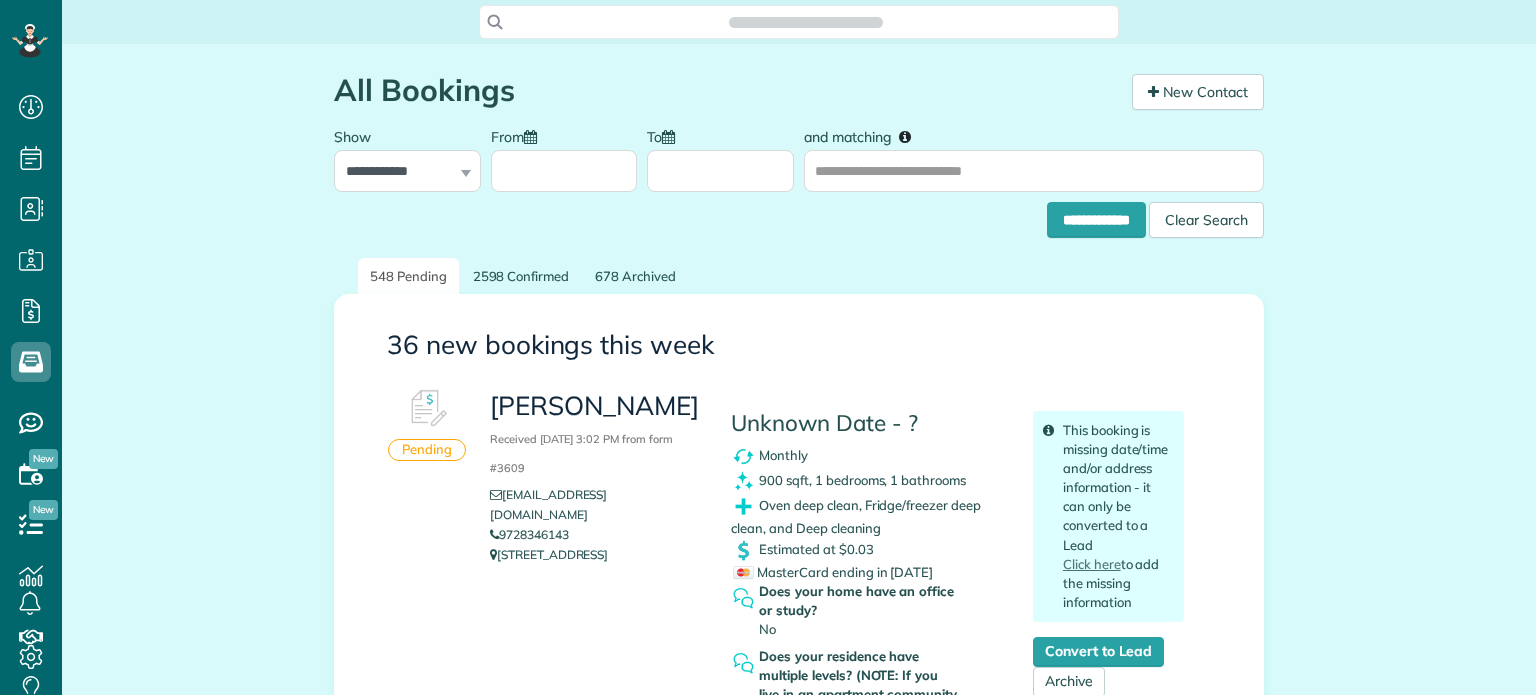 scroll, scrollTop: 0, scrollLeft: 0, axis: both 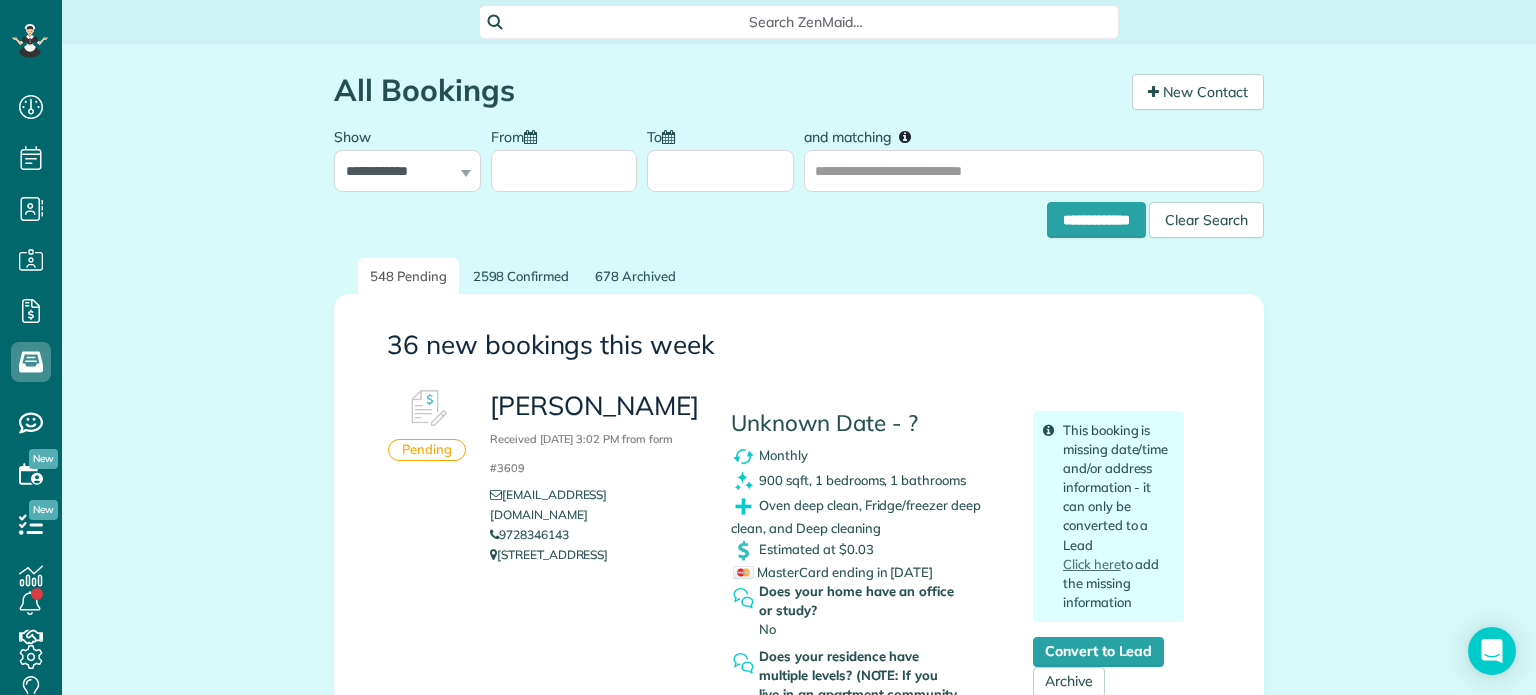 drag, startPoint x: 581, startPoint y: 560, endPoint x: 479, endPoint y: 536, distance: 104.78549 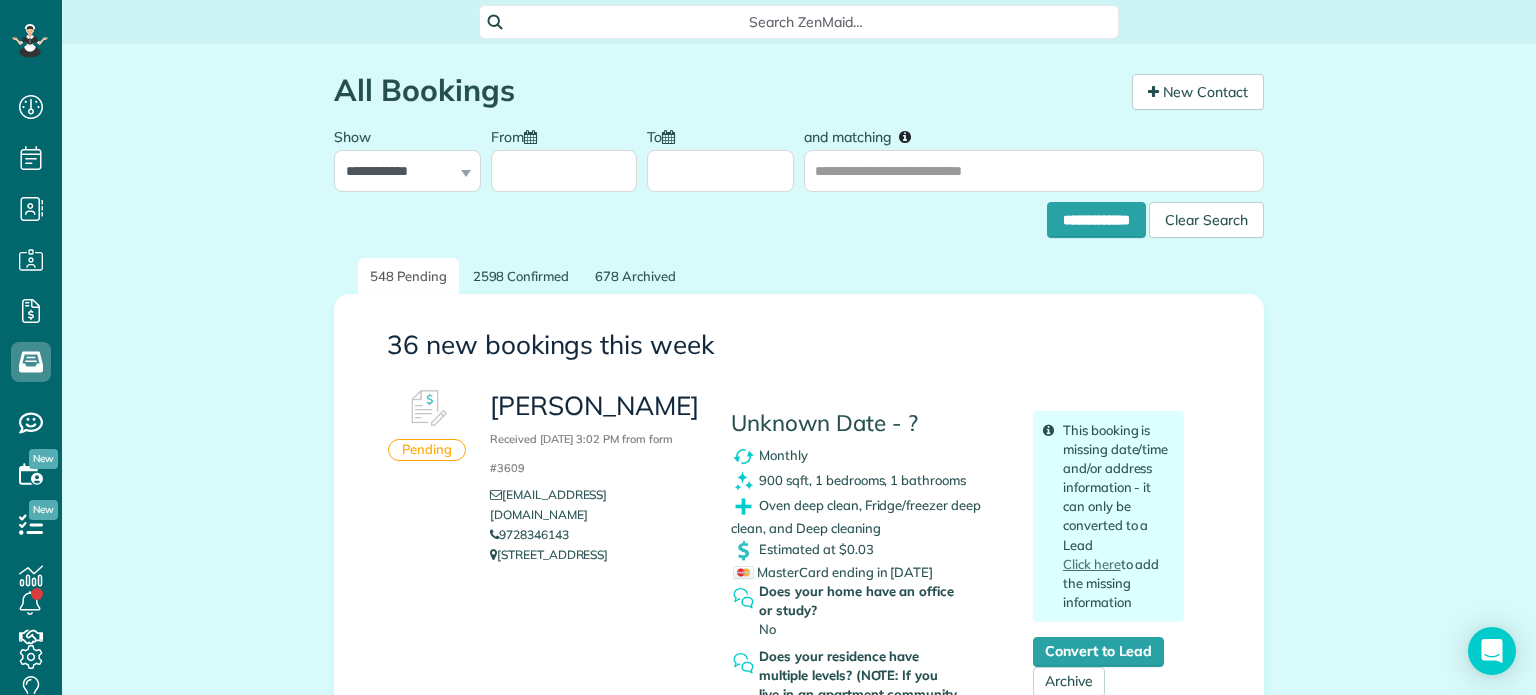 click on "Elizabeth  Received July 21, 2025  3:02 PM from form #3609
lizriddle3@icloud.com
9728346143
5065 Amesbury Drive
APT 444
Dallas tx  75206" at bounding box center (595, 477) 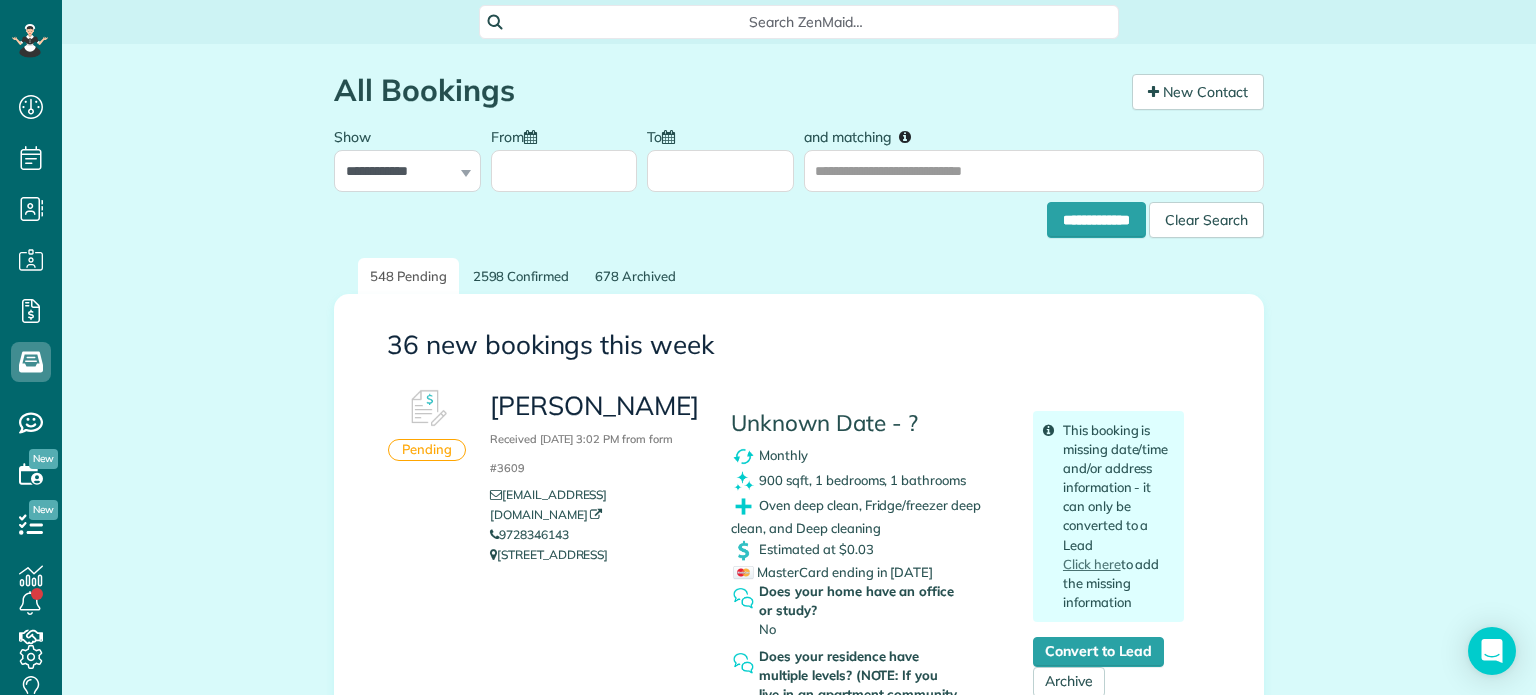 copy on "5065 Amesbury Drive
APT 444
Dallas tx  75206" 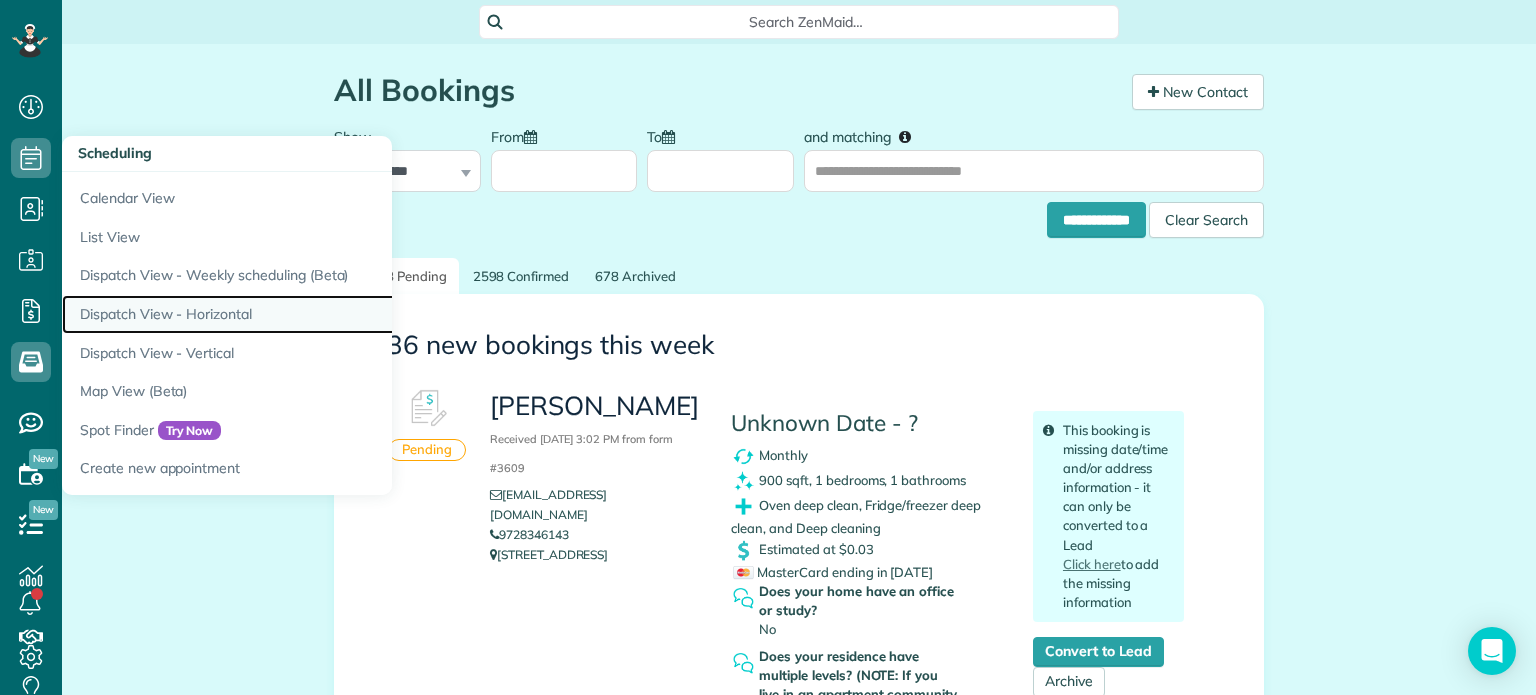 click on "Dispatch View - Horizontal" at bounding box center (312, 314) 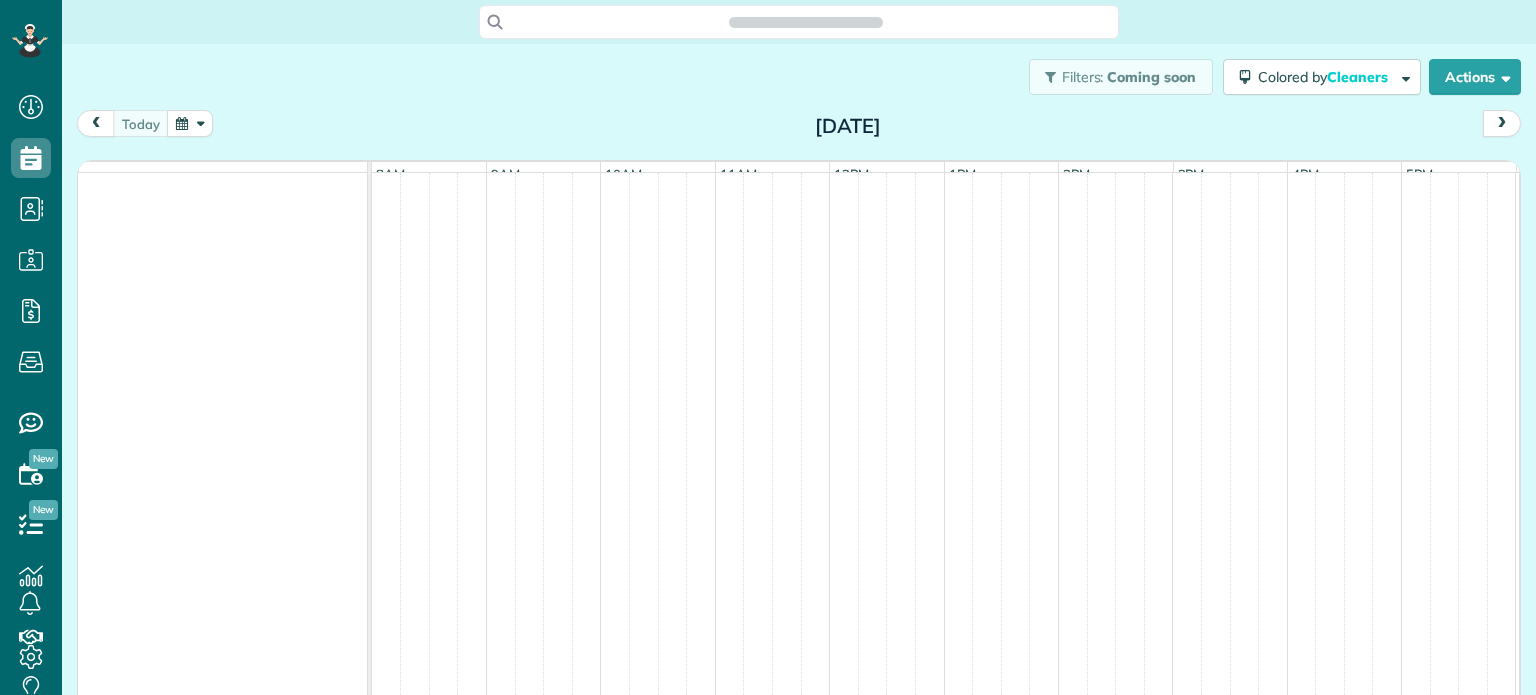 scroll, scrollTop: 0, scrollLeft: 0, axis: both 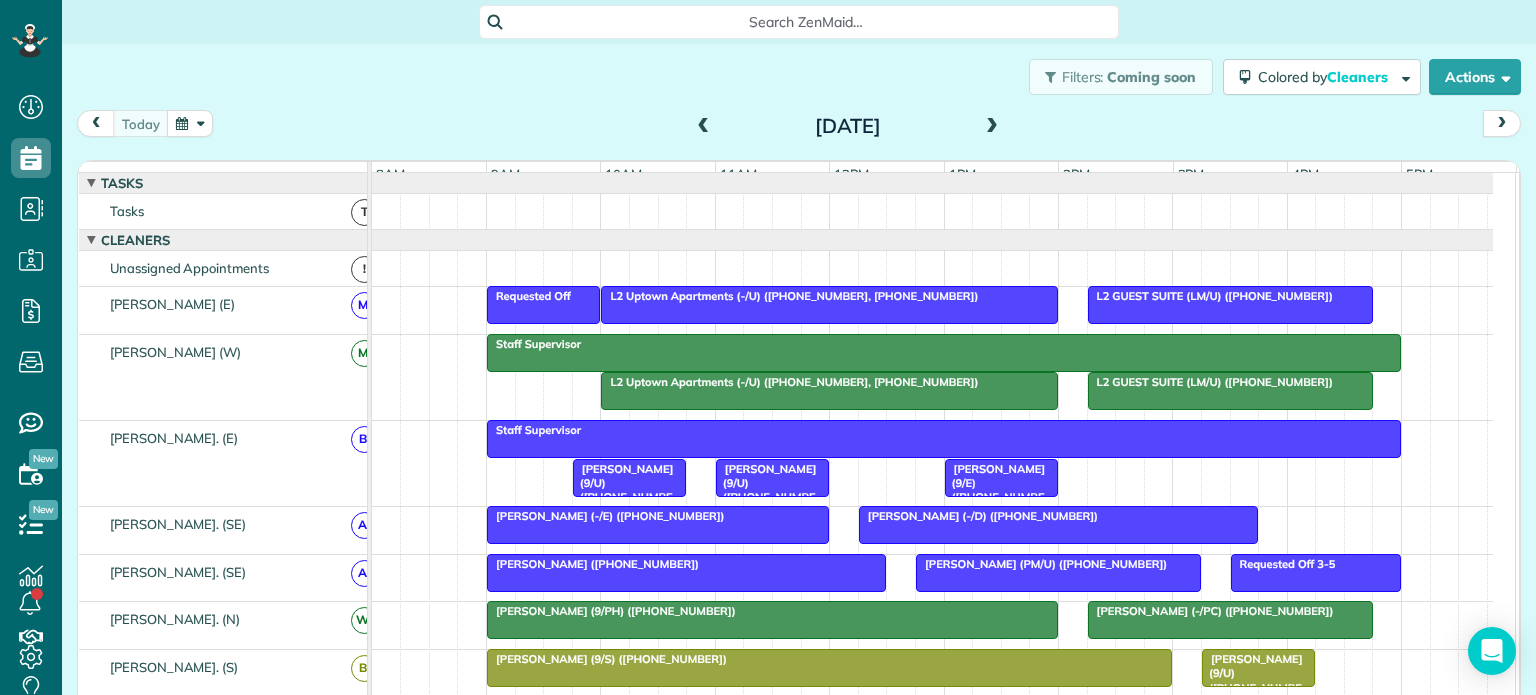 click at bounding box center [992, 127] 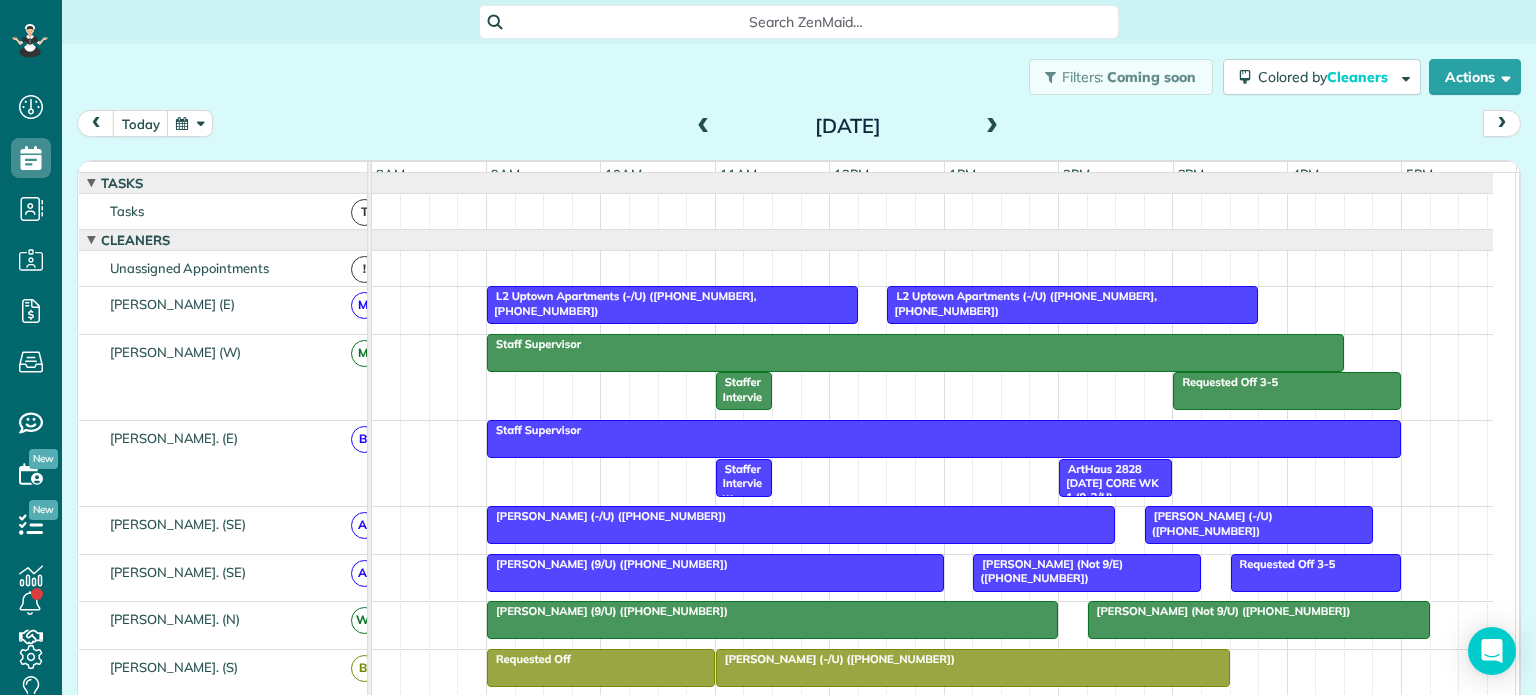 scroll, scrollTop: 155, scrollLeft: 0, axis: vertical 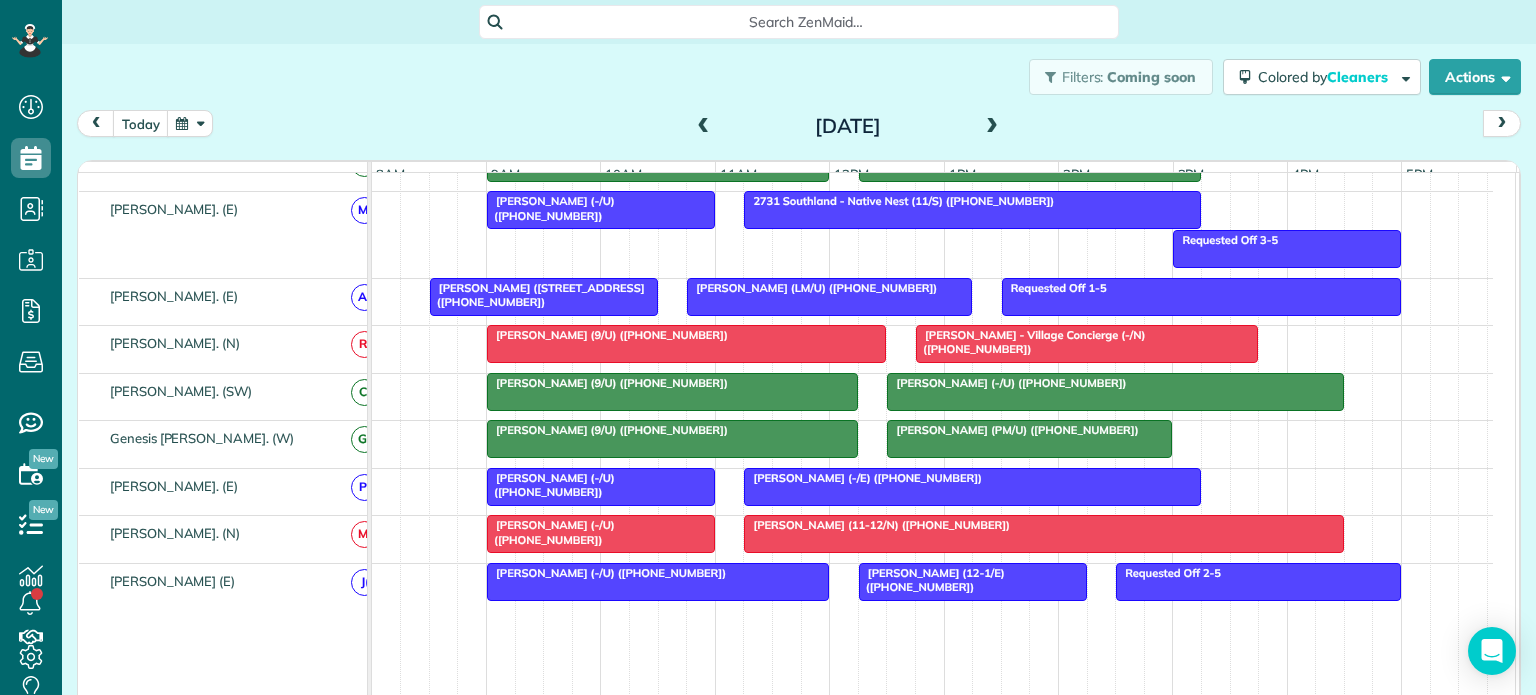 click at bounding box center (992, 127) 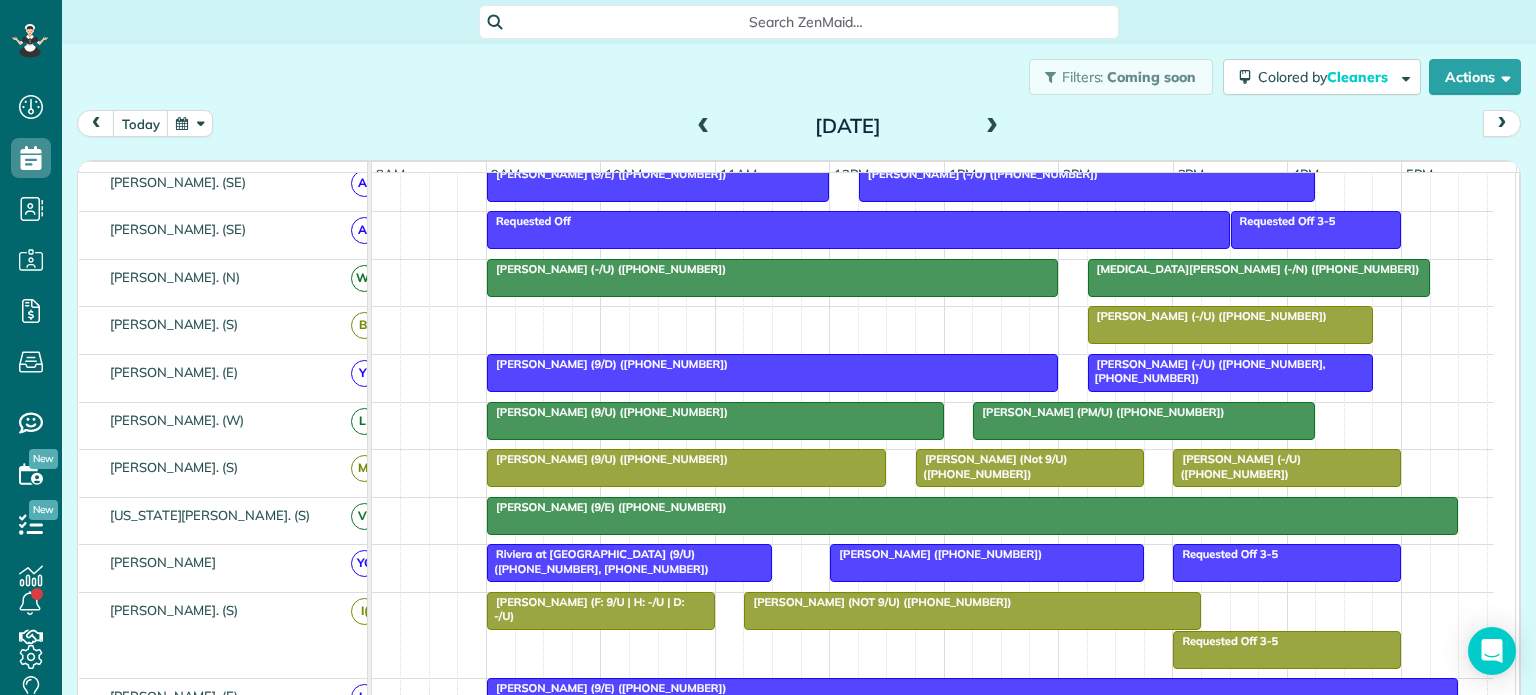 click on "[PERSON_NAME] (-/U) ([PHONE_NUMBER])" at bounding box center (1207, 316) 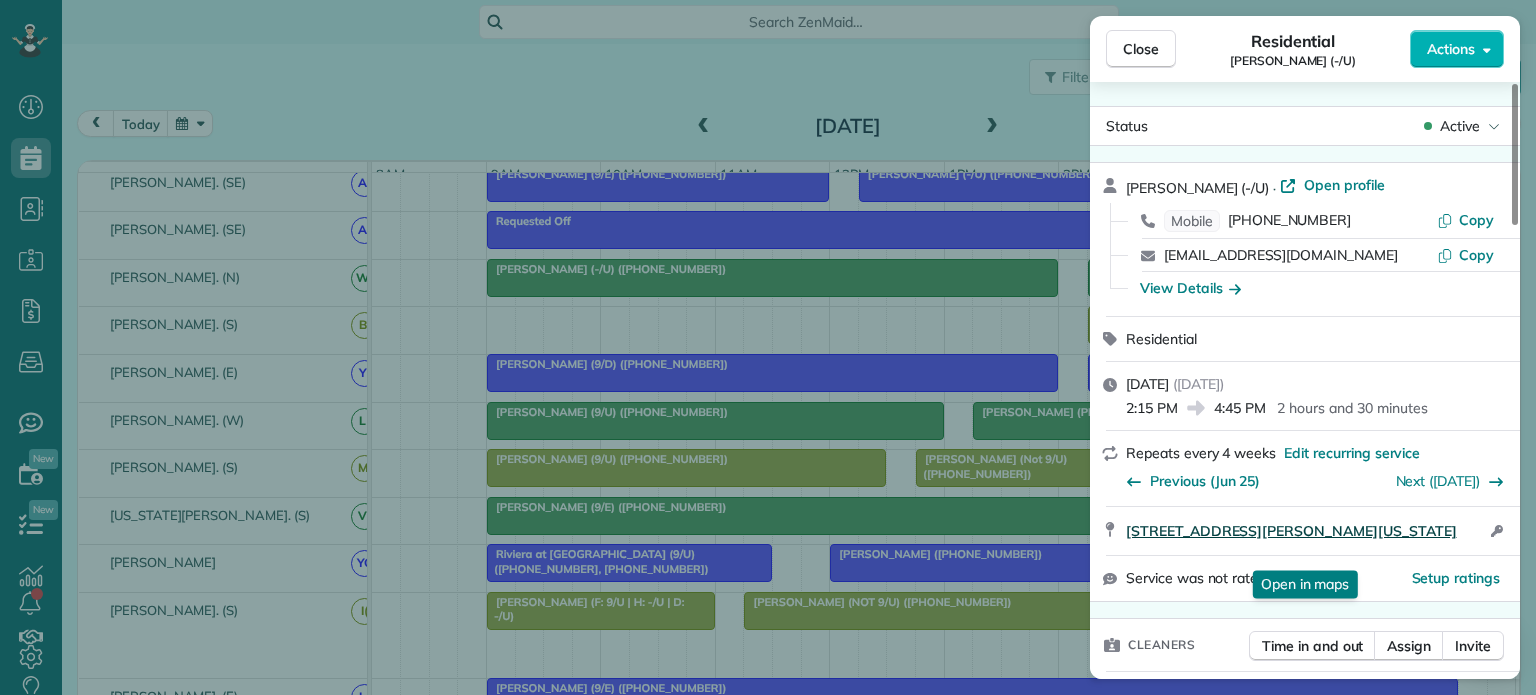 drag, startPoint x: 1126, startPoint y: 503, endPoint x: 1335, endPoint y: 552, distance: 214.66719 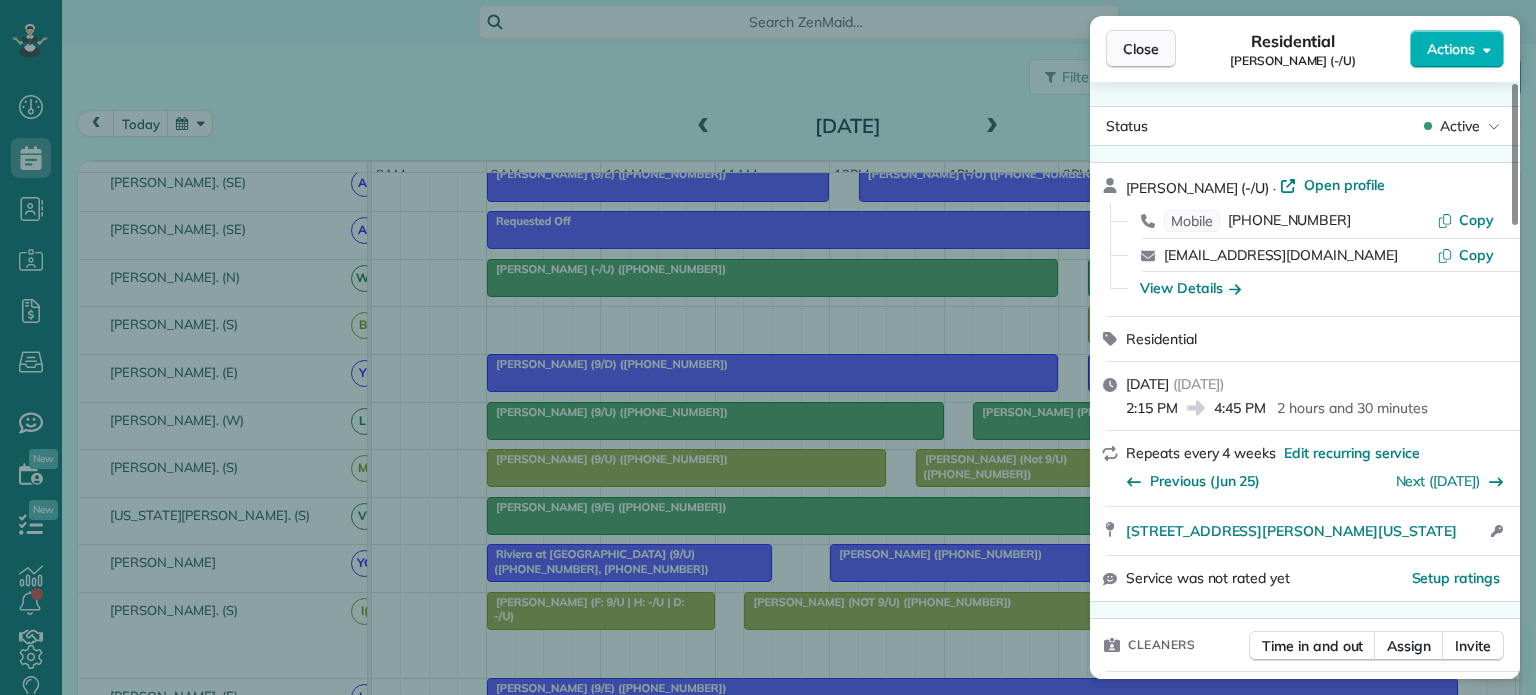 click on "Close" at bounding box center [1141, 49] 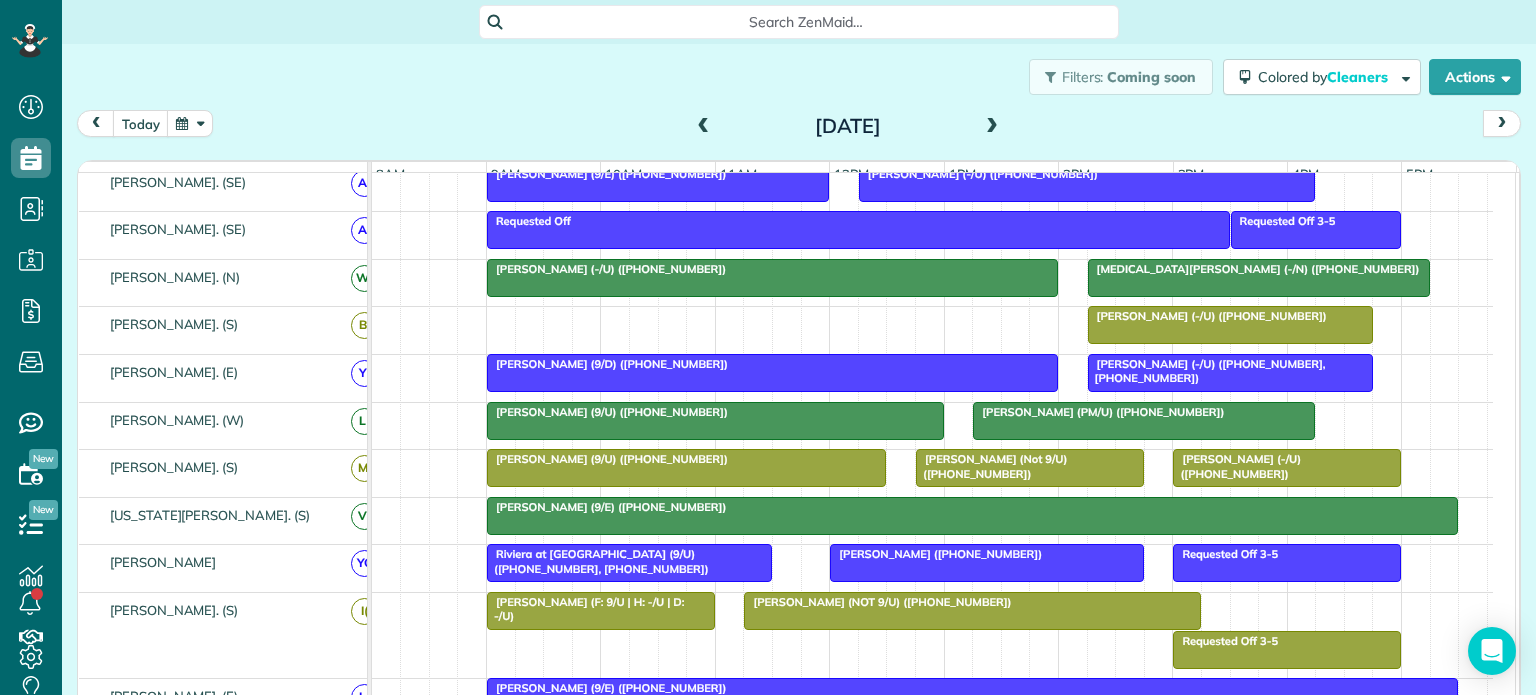 scroll, scrollTop: 368, scrollLeft: 0, axis: vertical 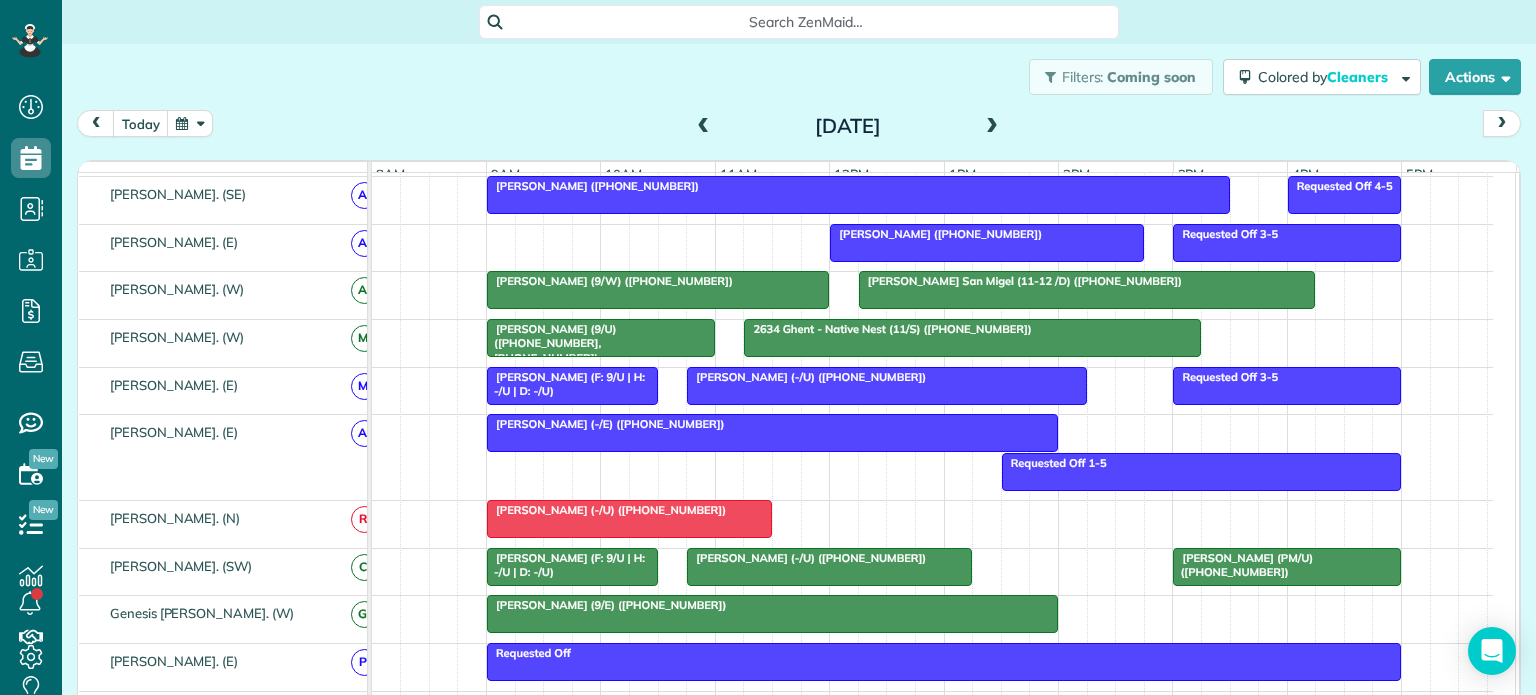 click at bounding box center [992, 127] 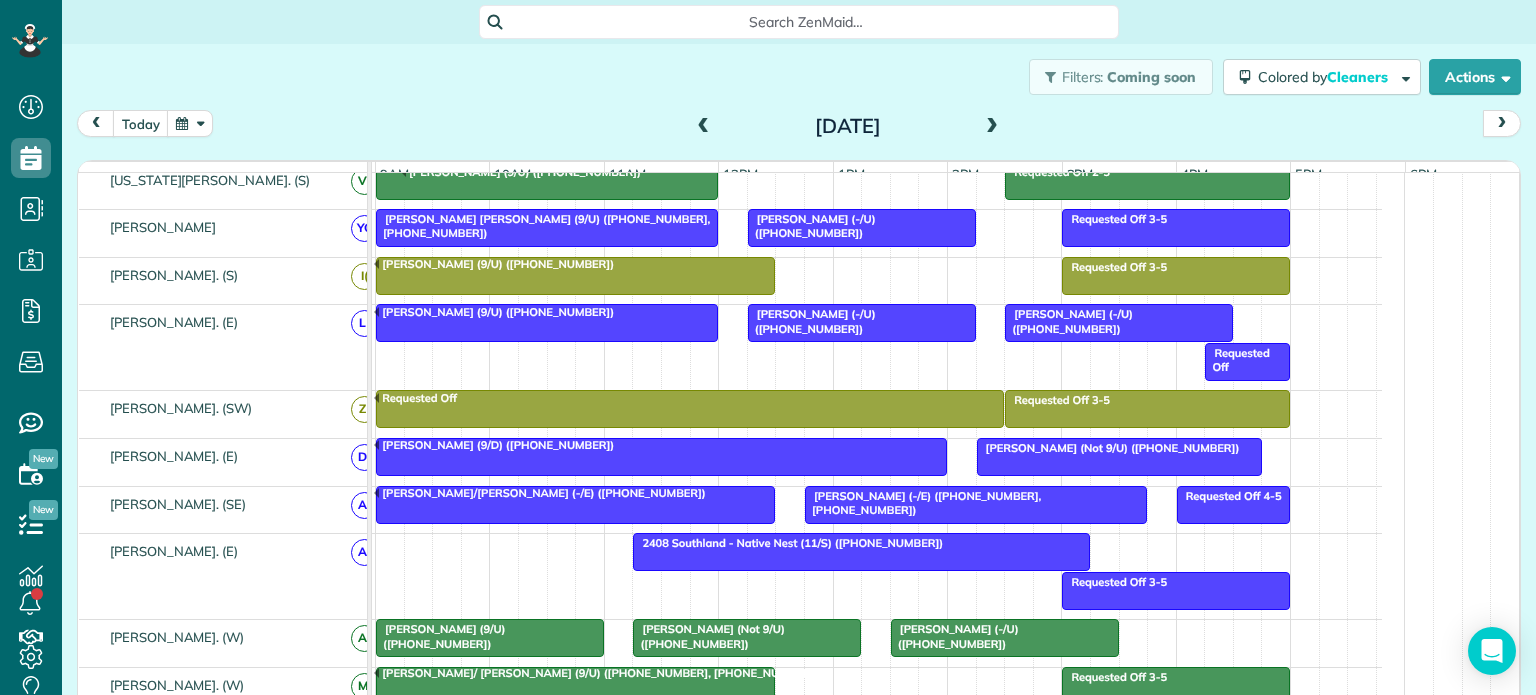 drag, startPoint x: 1488, startPoint y: 551, endPoint x: 1533, endPoint y: 475, distance: 88.32327 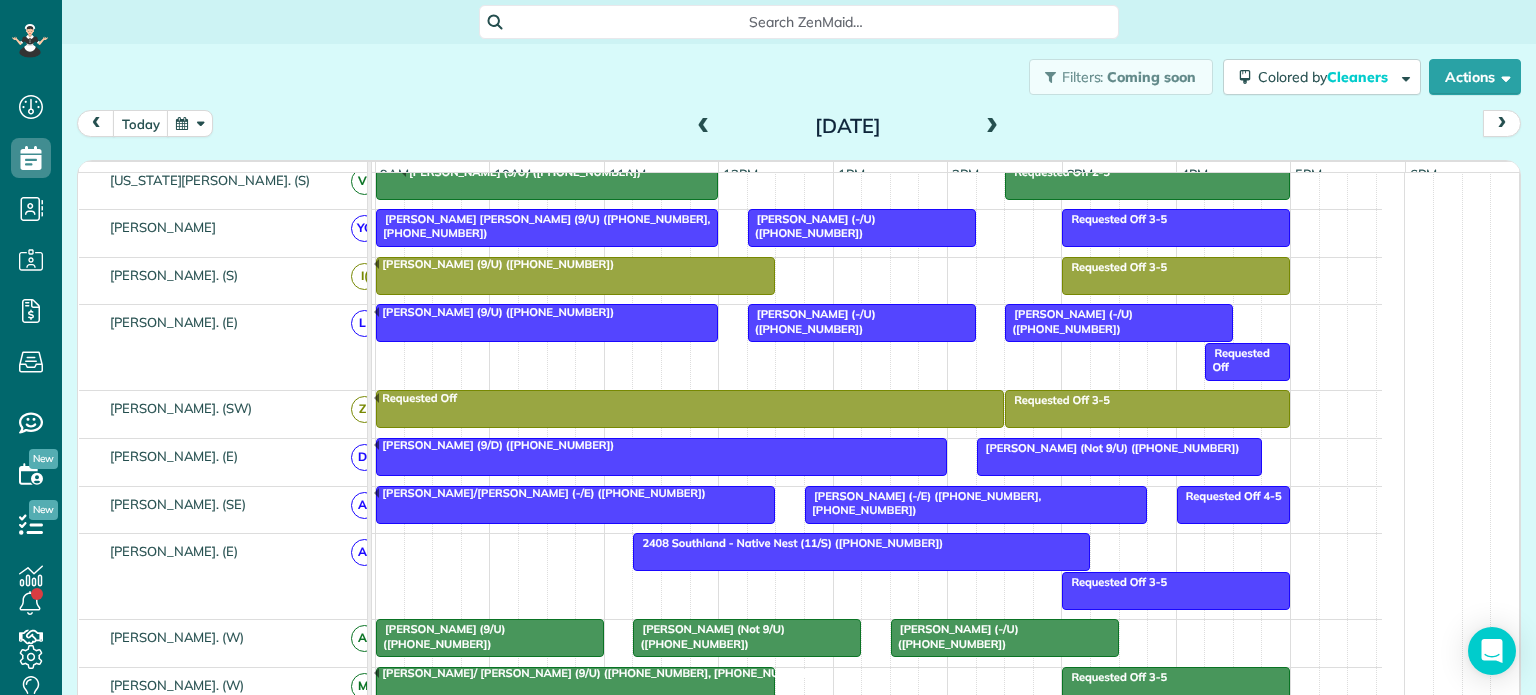 click on "Search ZenMaid…
Filters:   Coming soon
Colored by  Cleaners
Color by Cleaner
Color by Team
Color by Status
Color by Recurrence
Color by Paid/Unpaid
Filters  Default
Schedule Changes
Actions
Create Appointment
Create Task
Clock In/Out
Send Work Orders
Print Route Sheets" at bounding box center [799, 347] 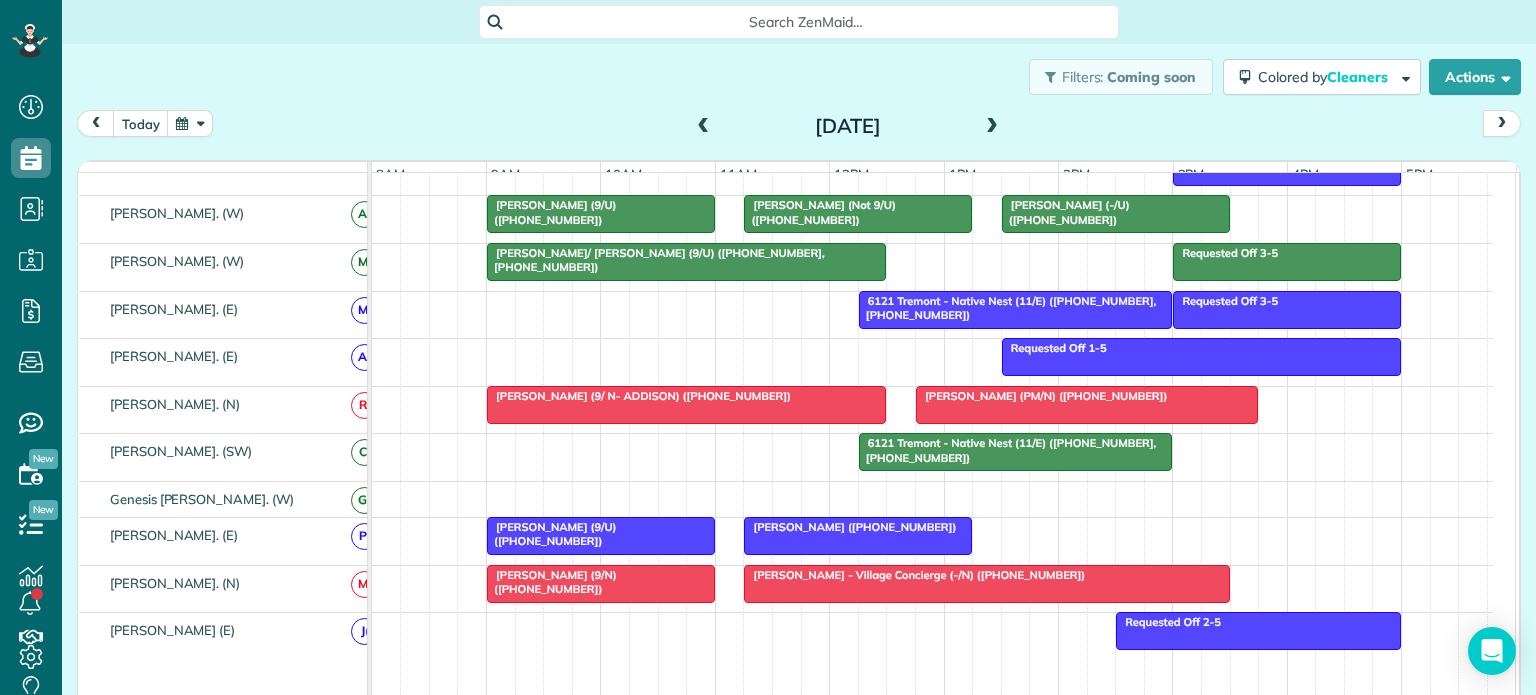 click on "6121 Tremont - Native Nest (11/E) ([PHONE_NUMBER], [PHONE_NUMBER])" at bounding box center (1007, 450) 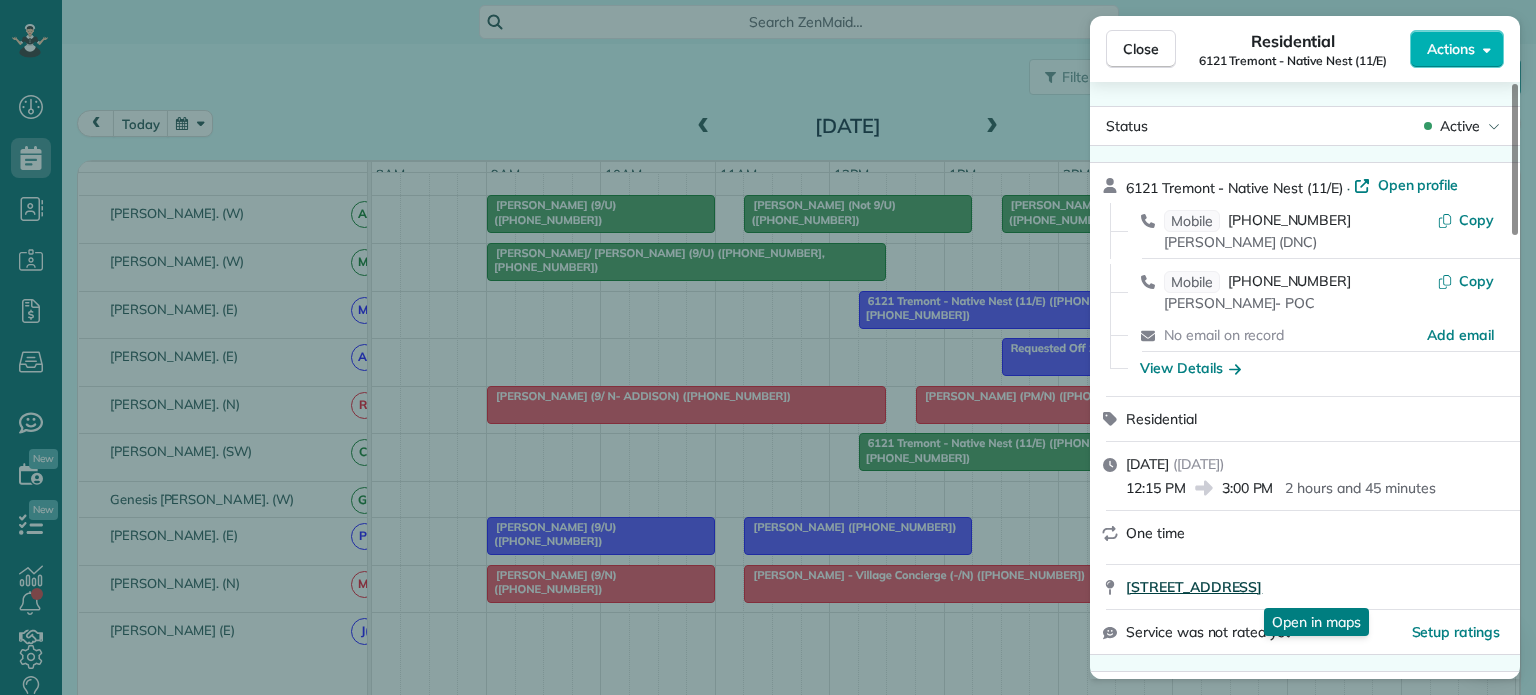 click on "6121 Tremont Street Dallas TX 75214 Open in maps Open in maps" at bounding box center (1305, 587) 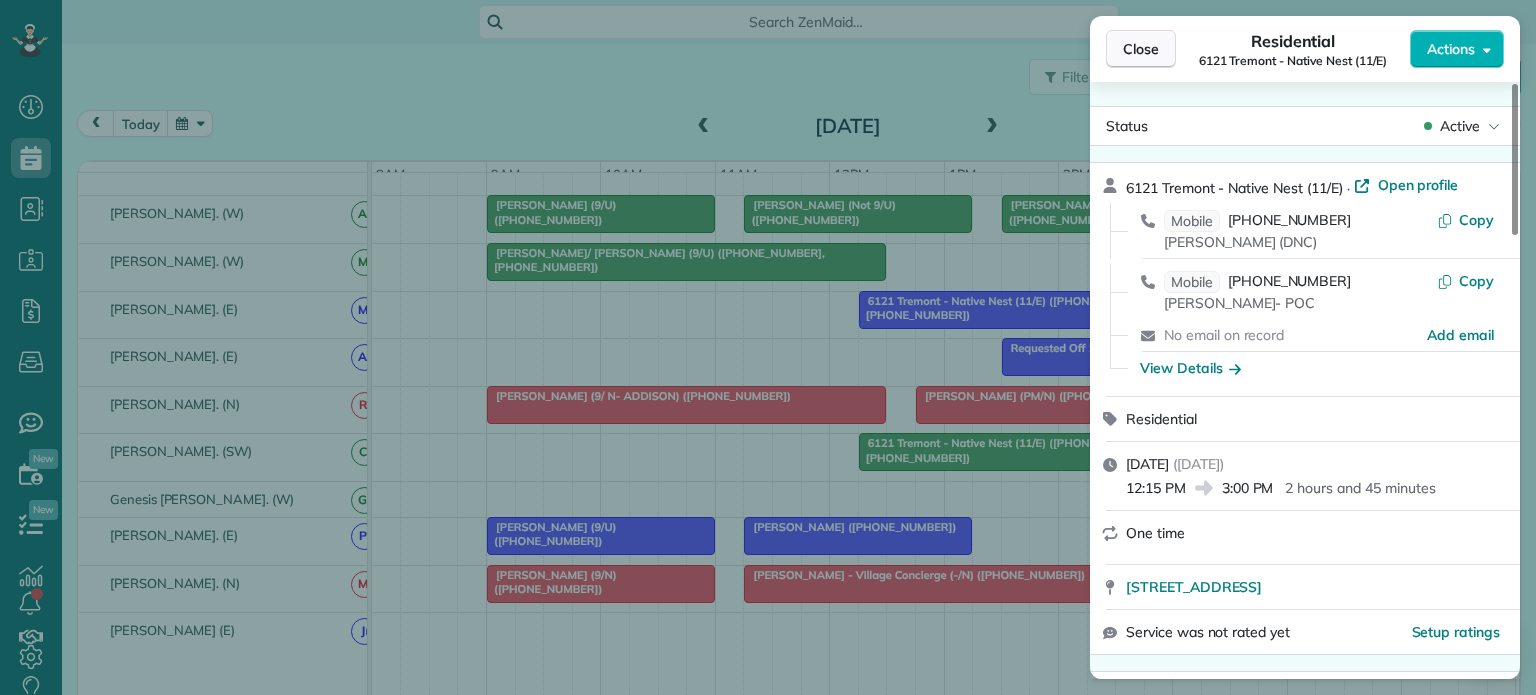 click on "Close" at bounding box center [1141, 49] 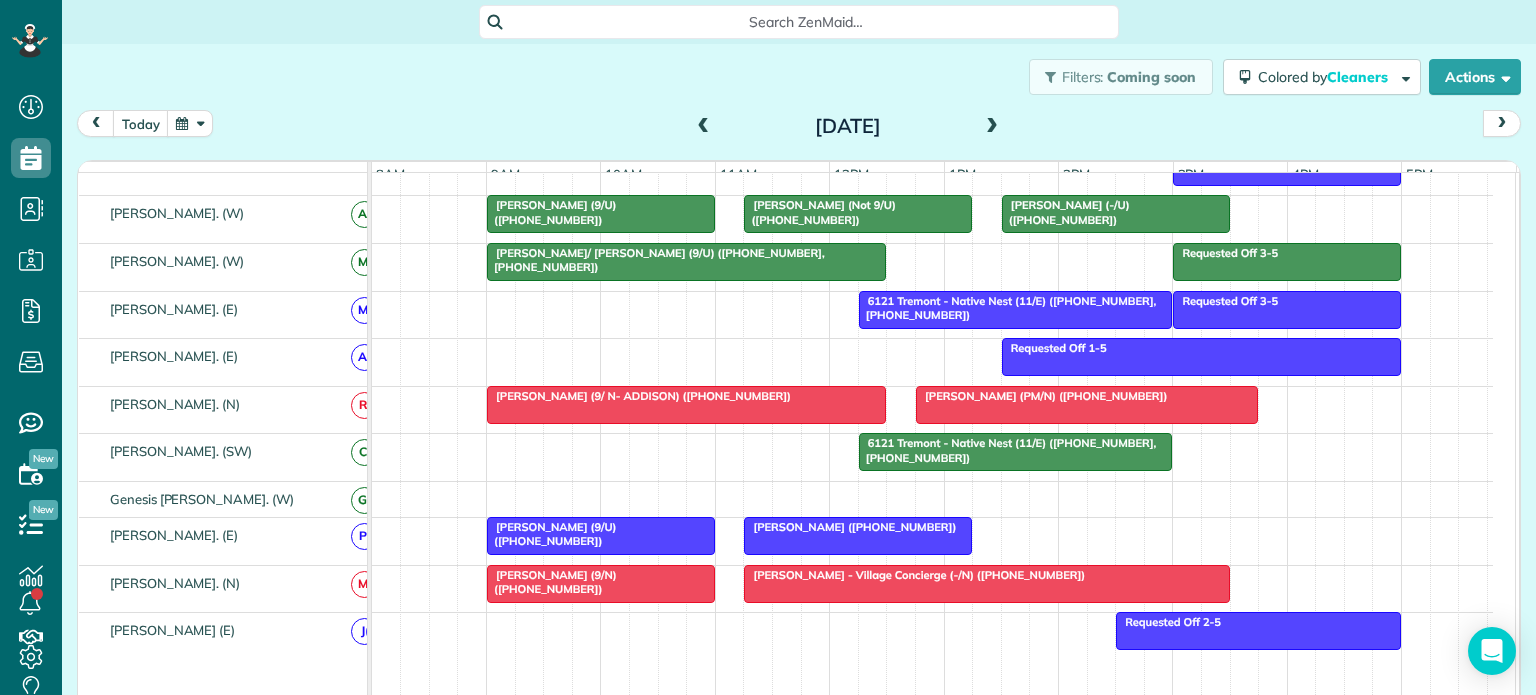 drag, startPoint x: 730, startPoint y: 125, endPoint x: 881, endPoint y: 117, distance: 151.21178 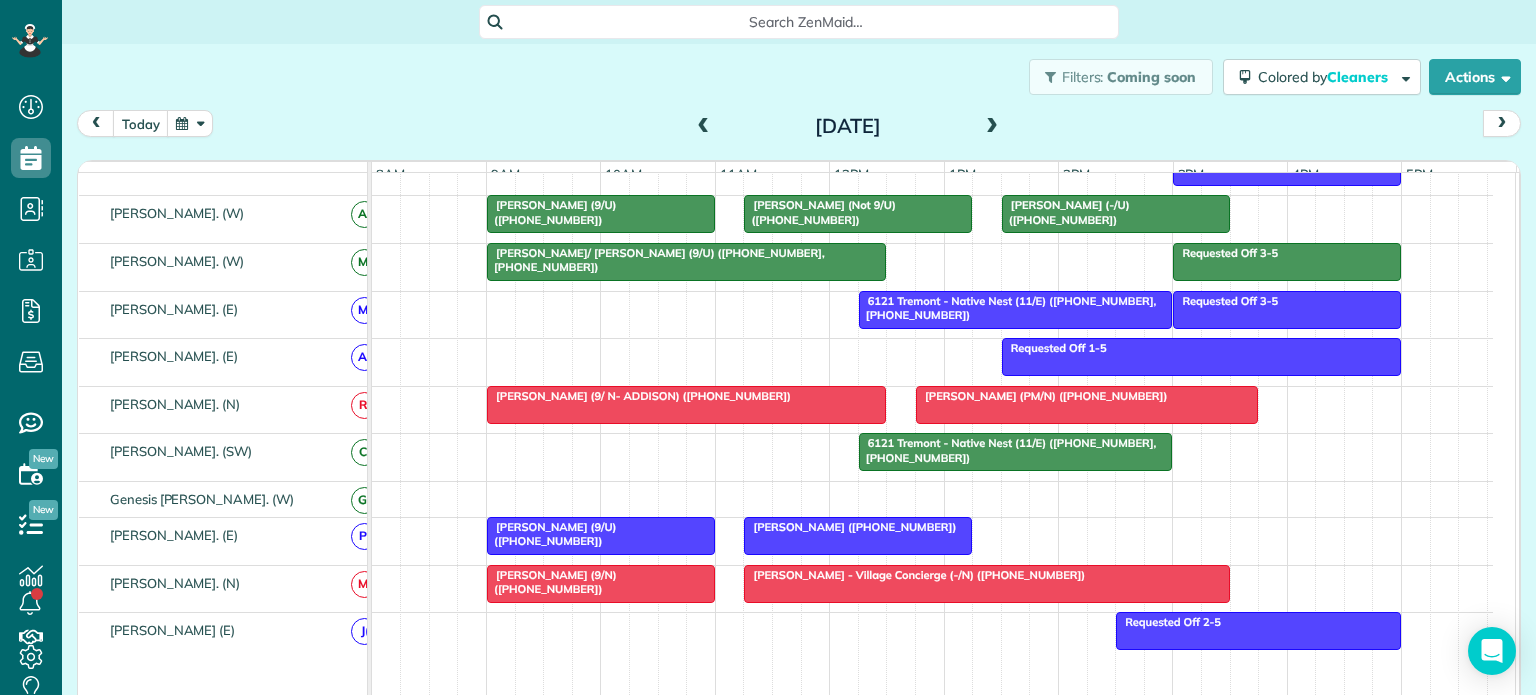 click on "[DATE]" at bounding box center (848, 126) 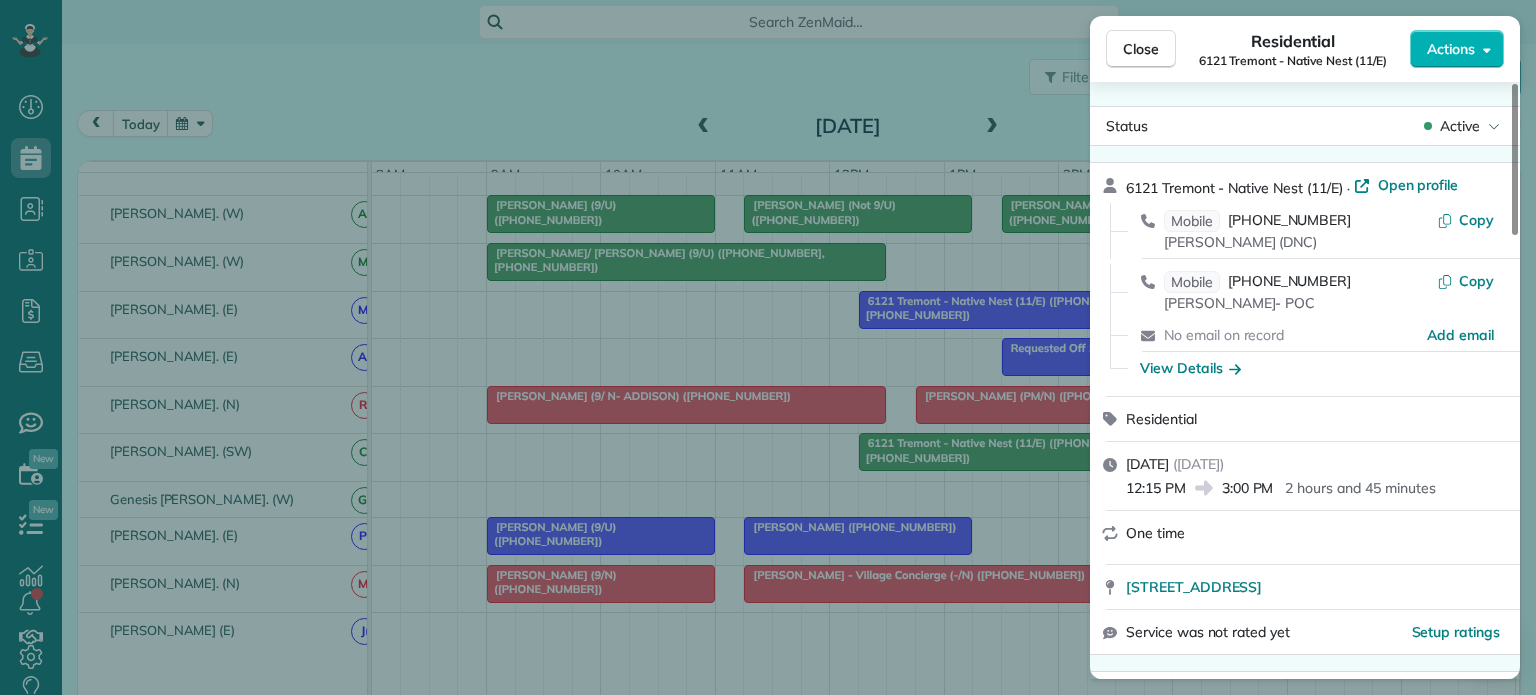 click on "Close Residential 6121 Tremont - Native Nest (11/E) Actions Status Active 6121 Tremont - Native Nest (11/E) · Open profile Mobile [PHONE_NUMBER] [PERSON_NAME] (DNC) Copy Mobile [PHONE_NUMBER] [PERSON_NAME]- POC Copy No email on record Add email View Details Residential [DATE] ( [DATE] ) 12:15 PM 3:00 PM 2 hours and 45 minutes One time [STREET_ADDRESS] Service was not rated yet Setup ratings Cleaners Time in and out Assign Invite Cleaners [PERSON_NAME]. (SW) 12:15 PM 3:00 PM [PERSON_NAME]. (E) 12:15 PM 3:00 PM Checklist Try Now Keep this appointment up to your standards. Stay on top of every detail, keep your cleaners organised, and your client happy. Assign a checklist Watch a 5 min demo Billing Billing actions Price $138.00 Overcharge $0.00 Discount $0.00 Coupon discount - Primary tax [US_STATE] State &amp; Local Sales &amp; Use Tax (8.25%) $11.38 Secondary tax - Total appointment price $149.38 Tips collected New feature! $0.00 Unpaid [PERSON_NAME] as paid Total including tip $149.38 0" at bounding box center [768, 347] 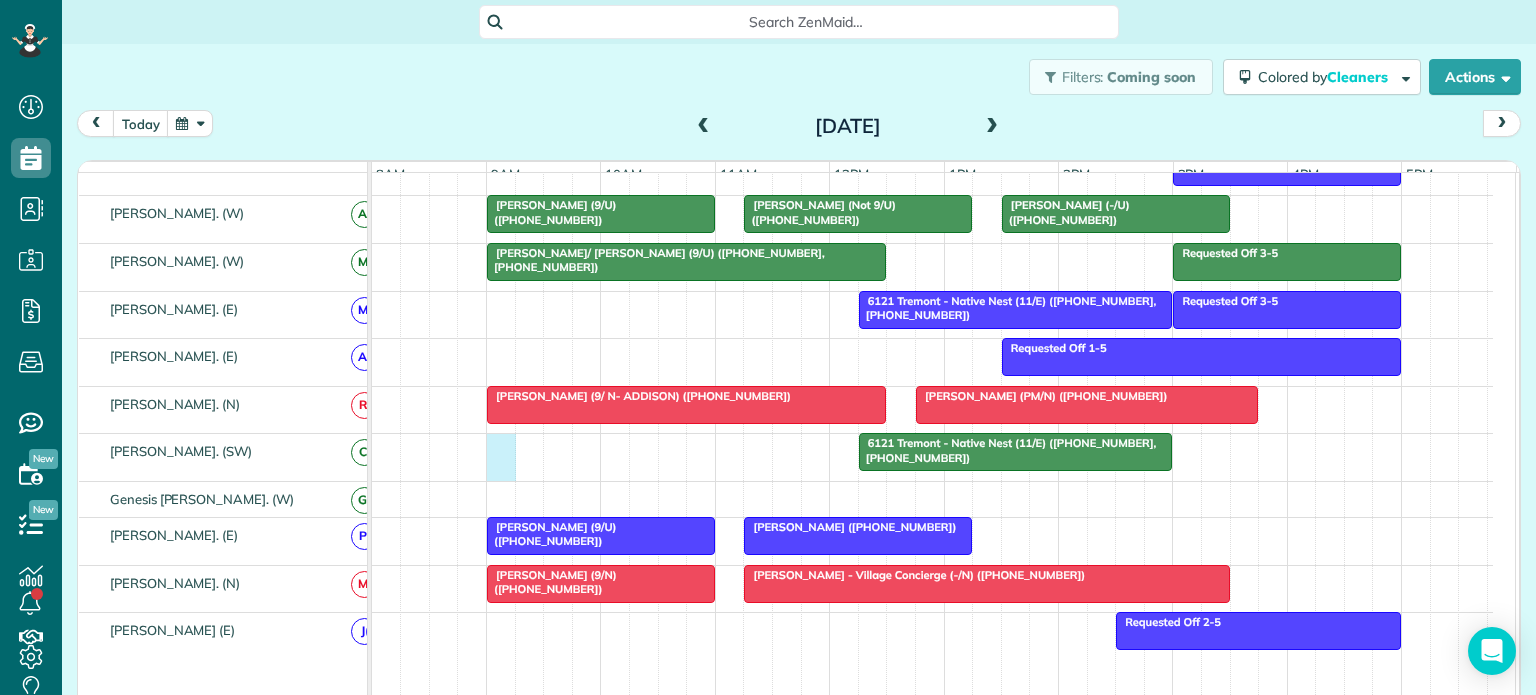click on "6121 Tremont - Native Nest (11/E) ([PHONE_NUMBER], [PHONE_NUMBER])" at bounding box center (932, 457) 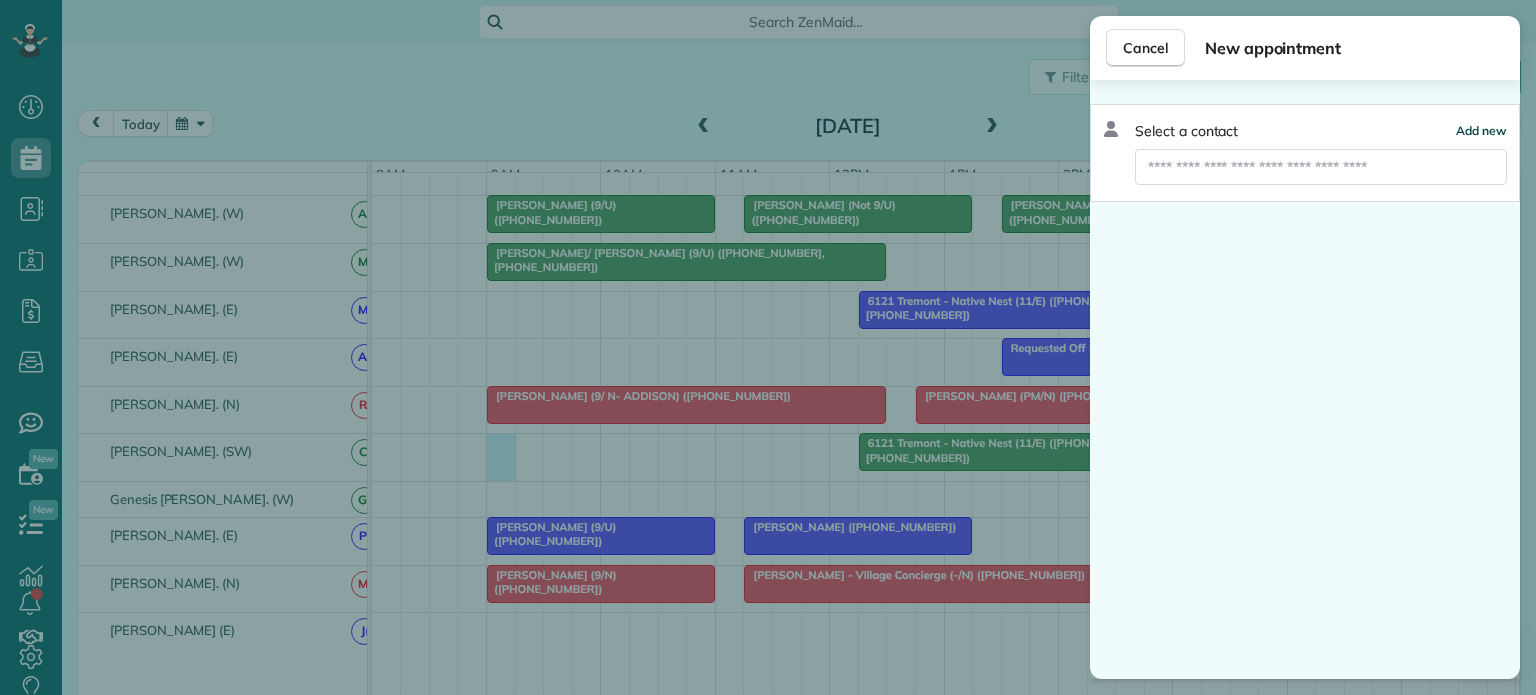 click on "Add new" at bounding box center (1481, 130) 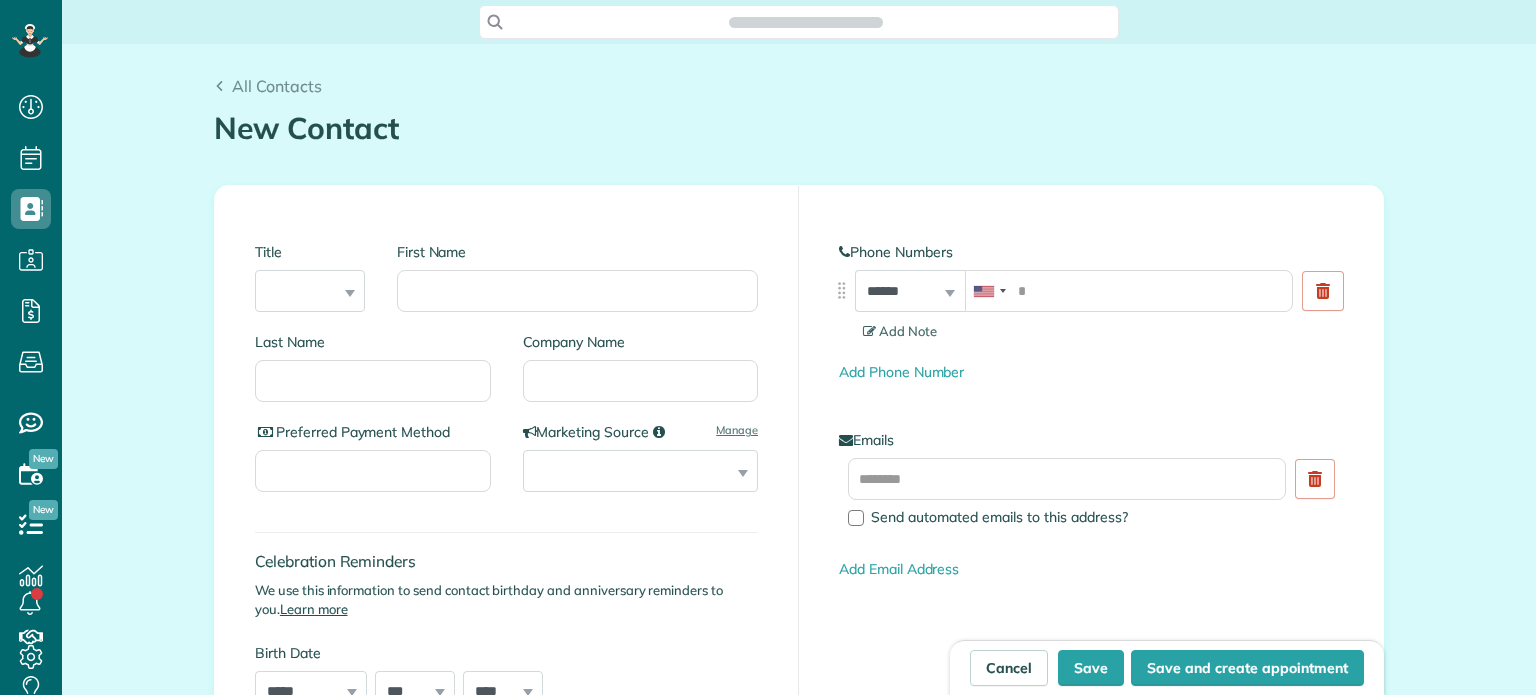 scroll, scrollTop: 0, scrollLeft: 0, axis: both 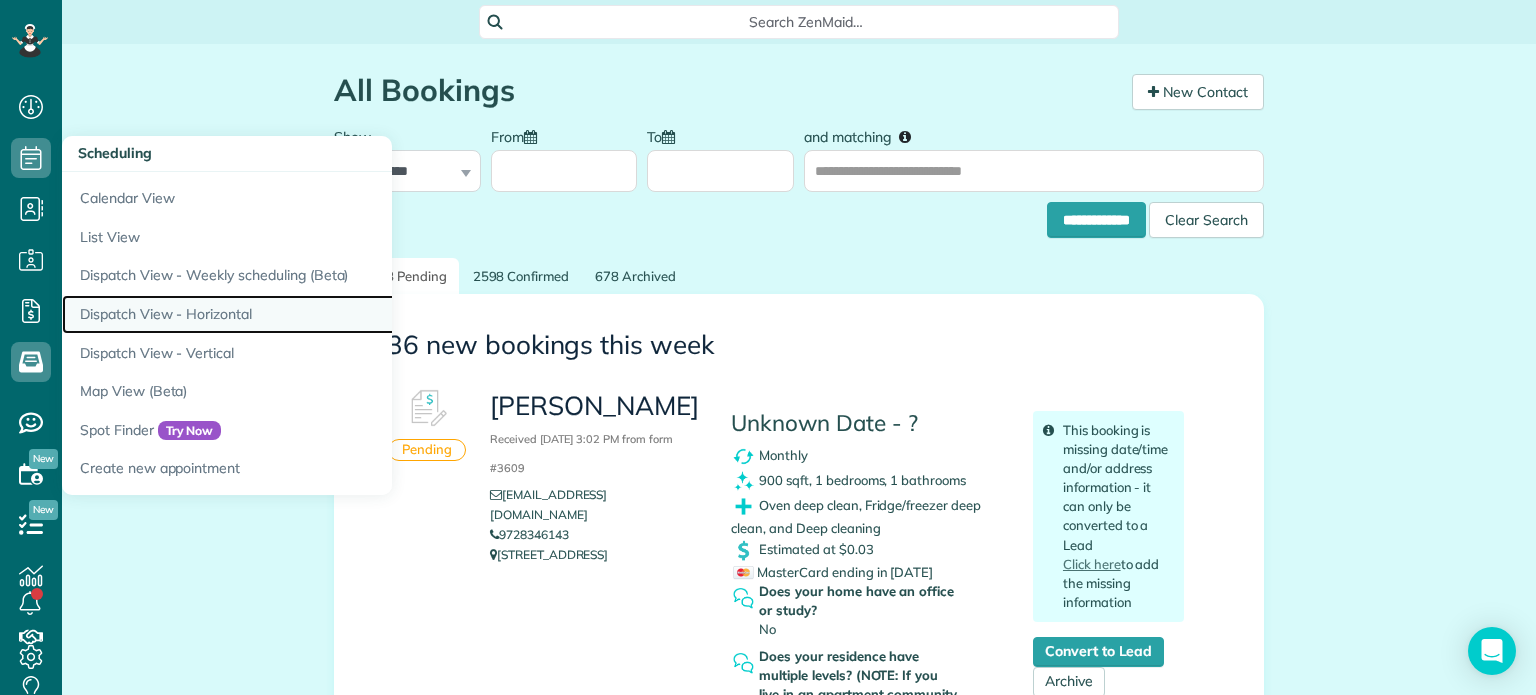 click on "Dispatch View - Horizontal" at bounding box center [312, 314] 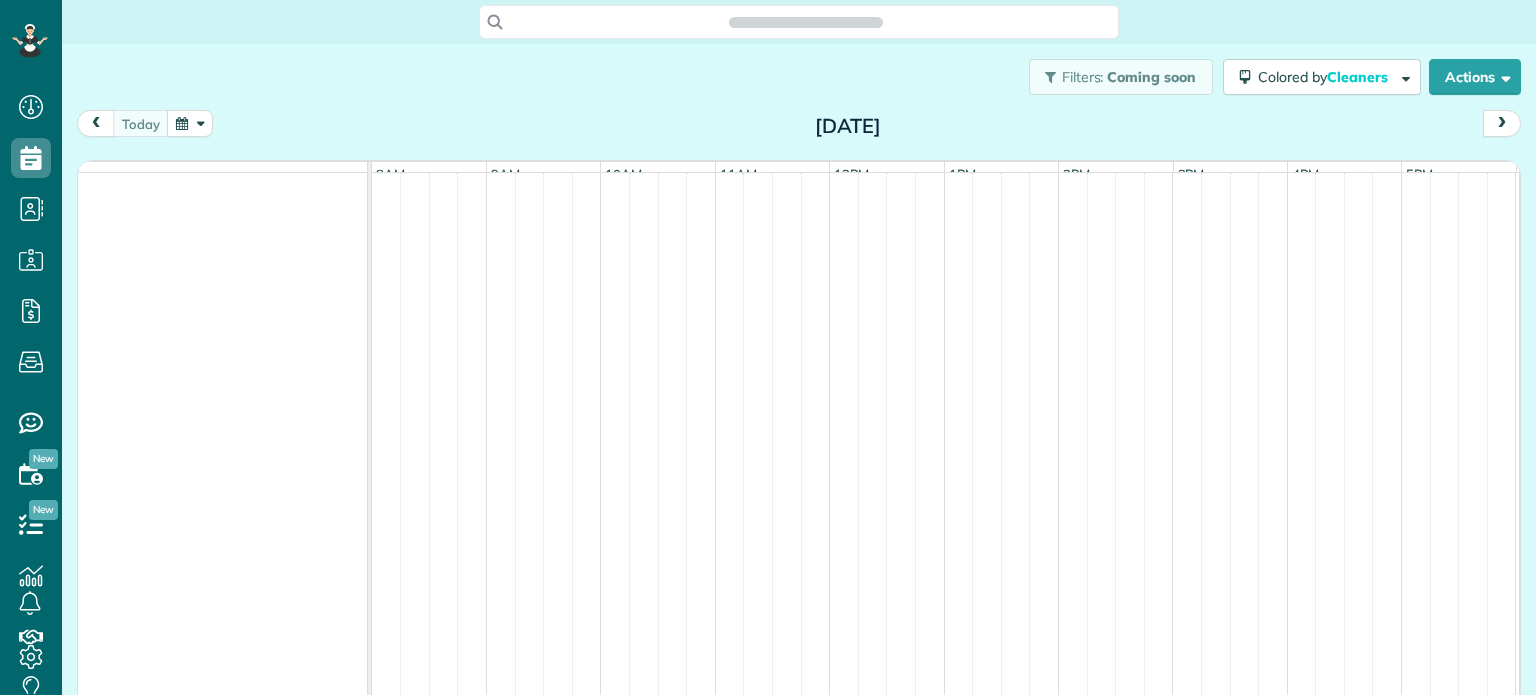 scroll, scrollTop: 0, scrollLeft: 0, axis: both 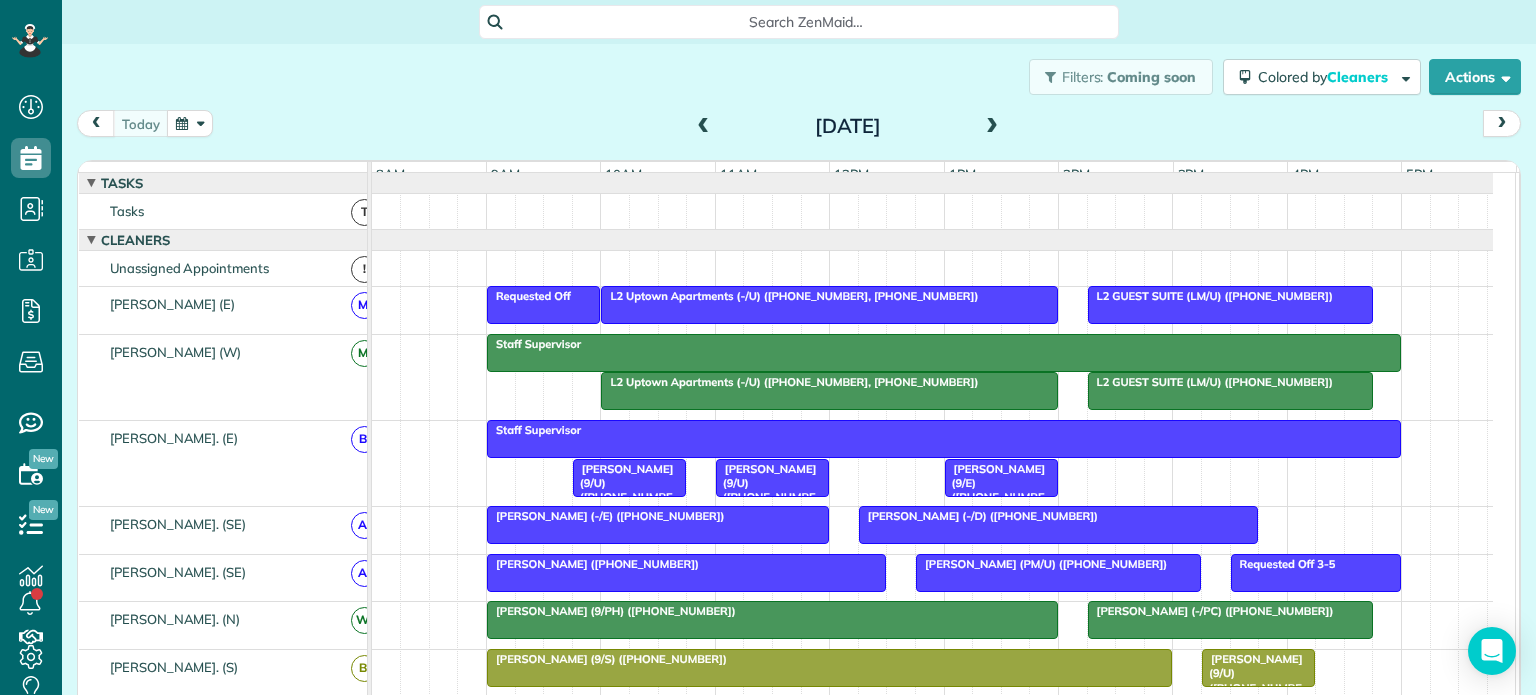 click at bounding box center (992, 127) 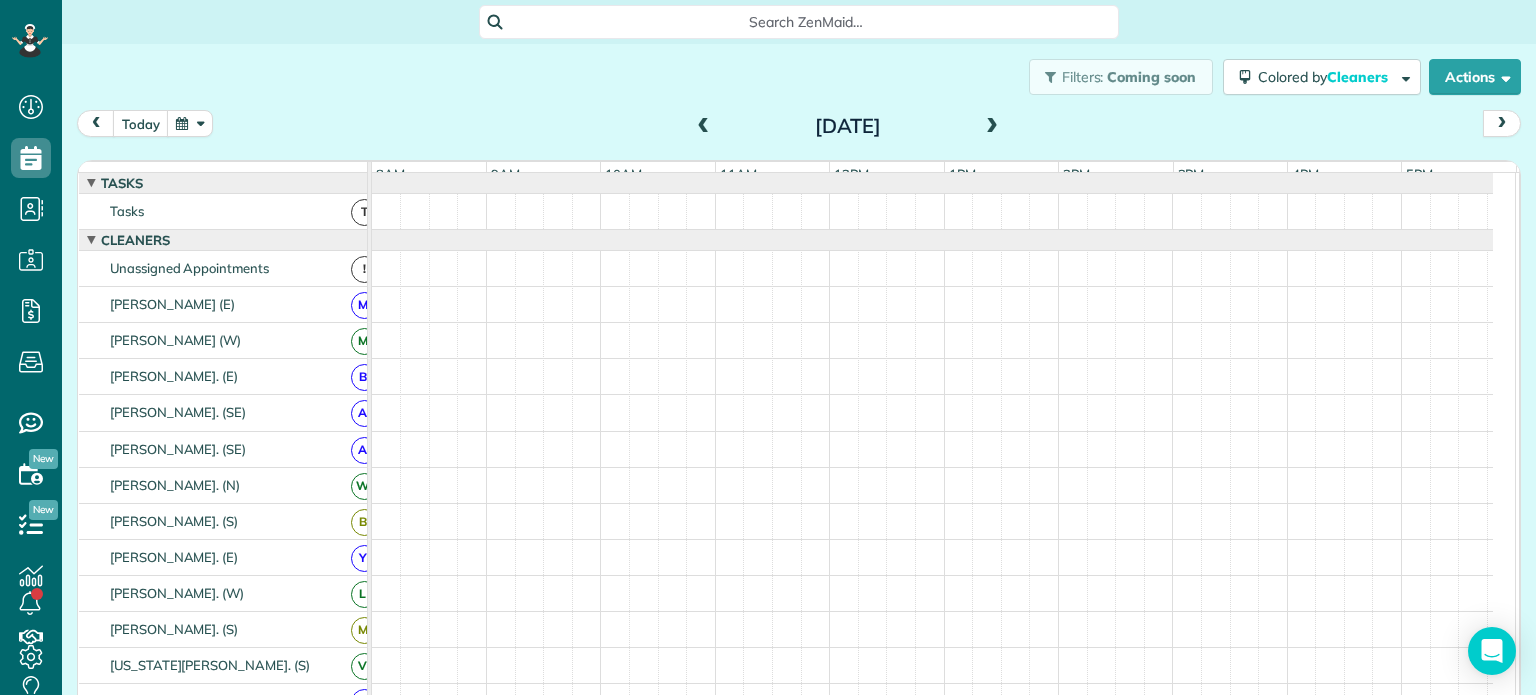 click at bounding box center [992, 127] 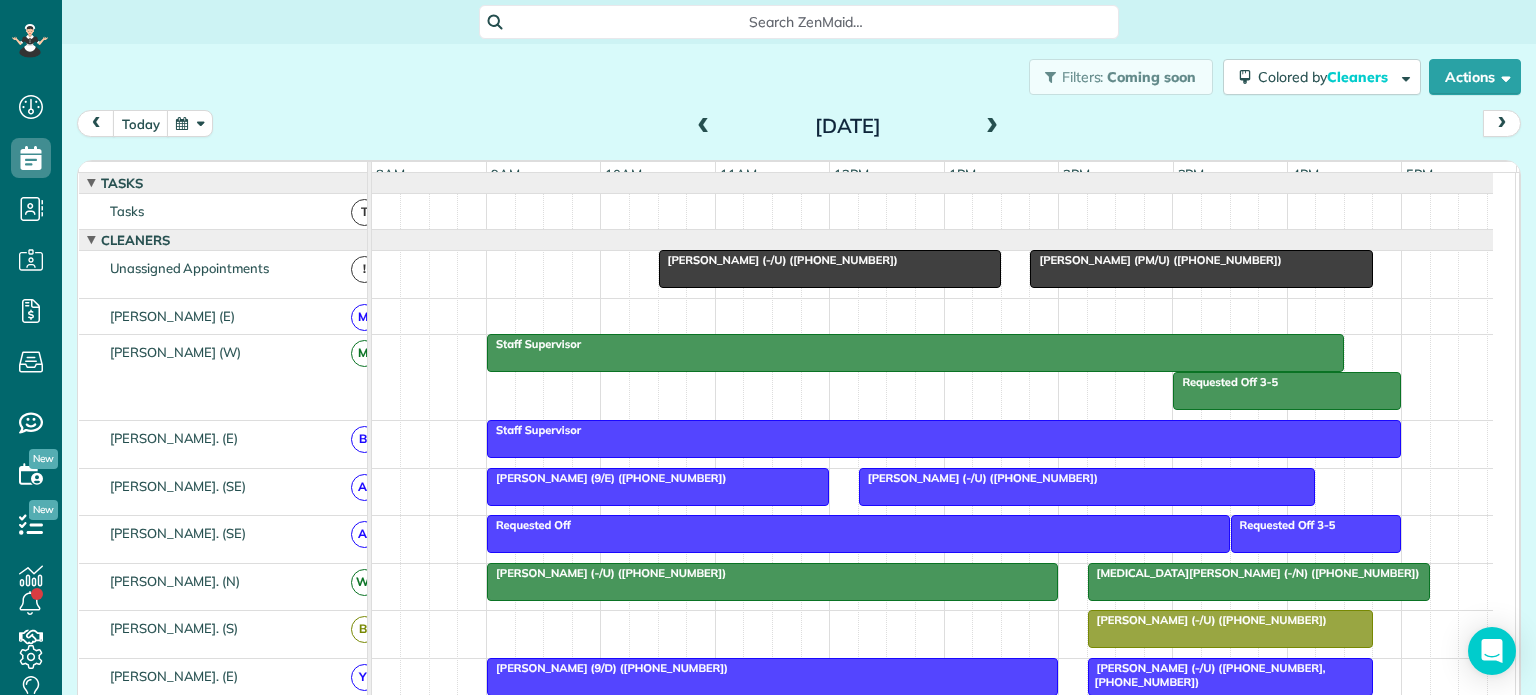 click at bounding box center [992, 127] 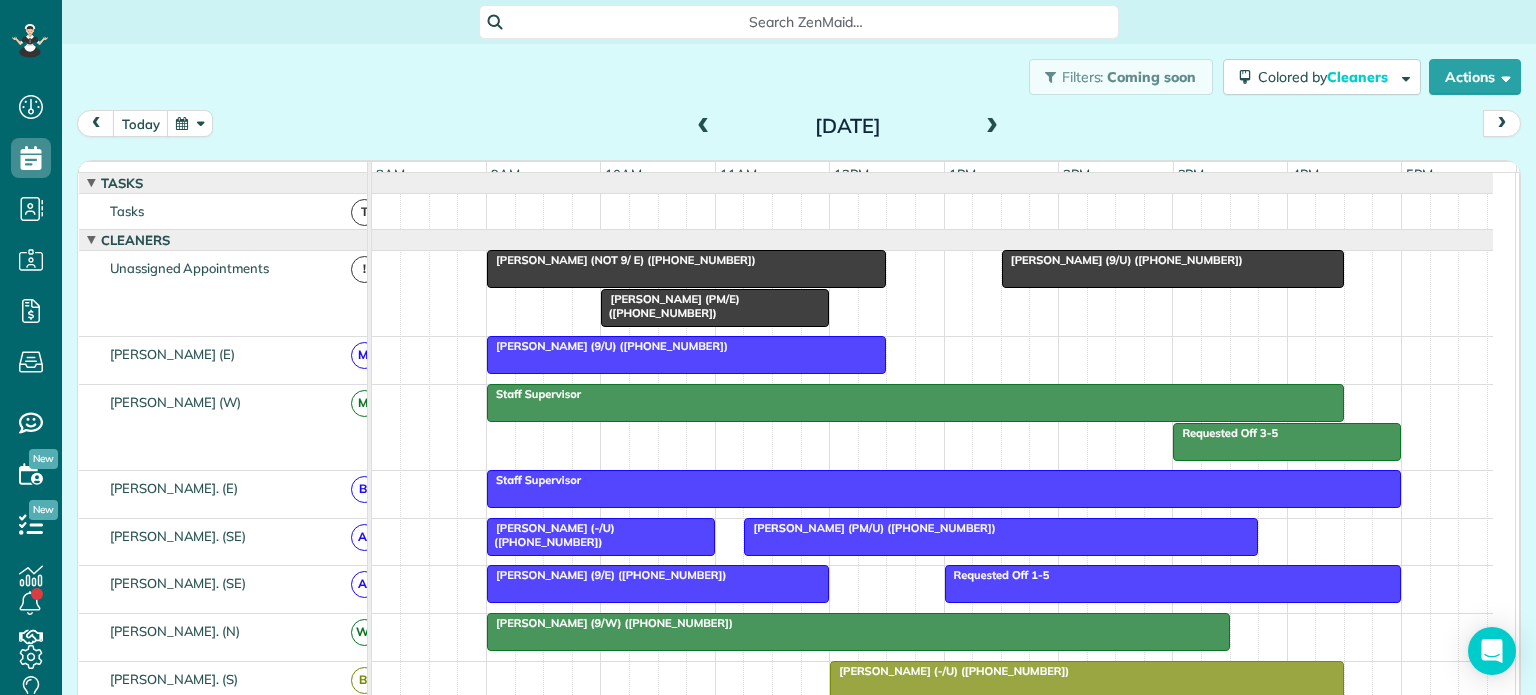 scroll, scrollTop: 366, scrollLeft: 0, axis: vertical 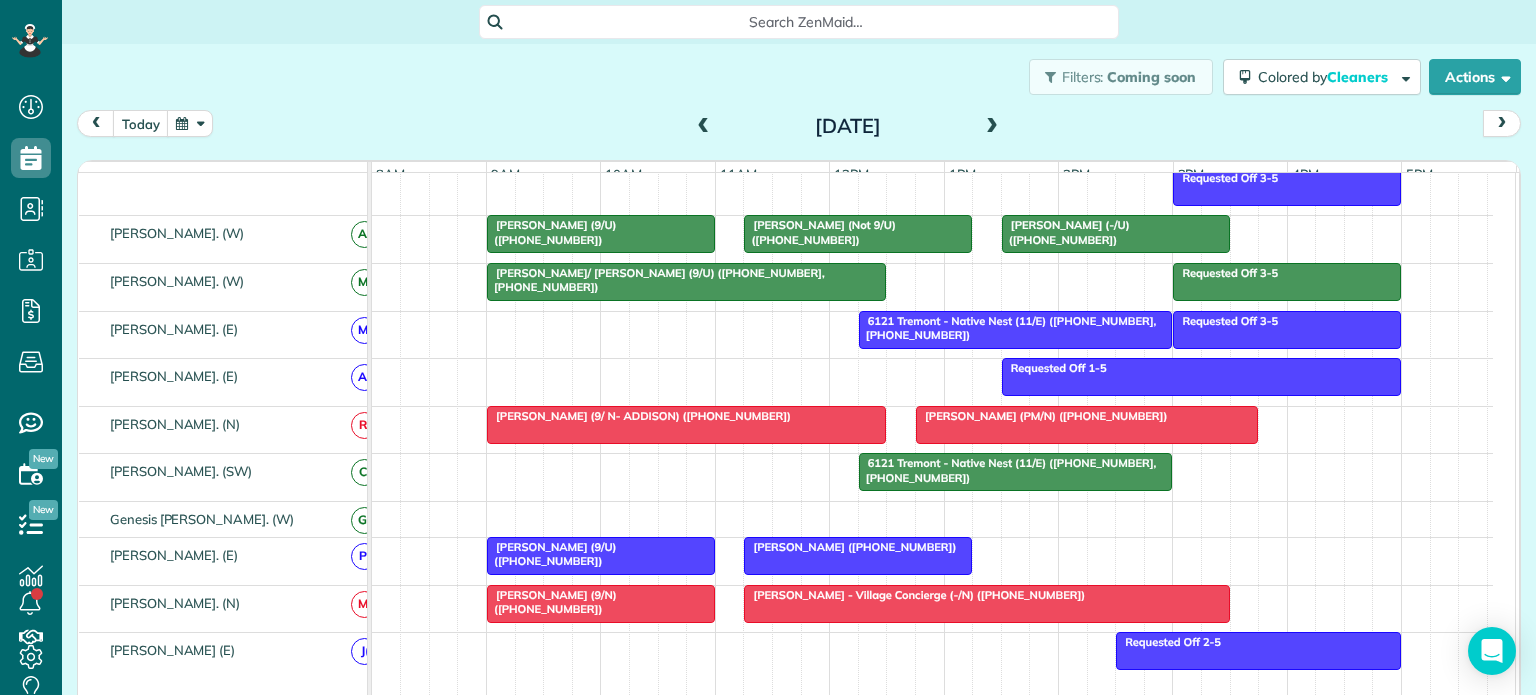 click on "6121 Tremont - Native Nest (11/E) ([PHONE_NUMBER], [PHONE_NUMBER])" at bounding box center (1007, 470) 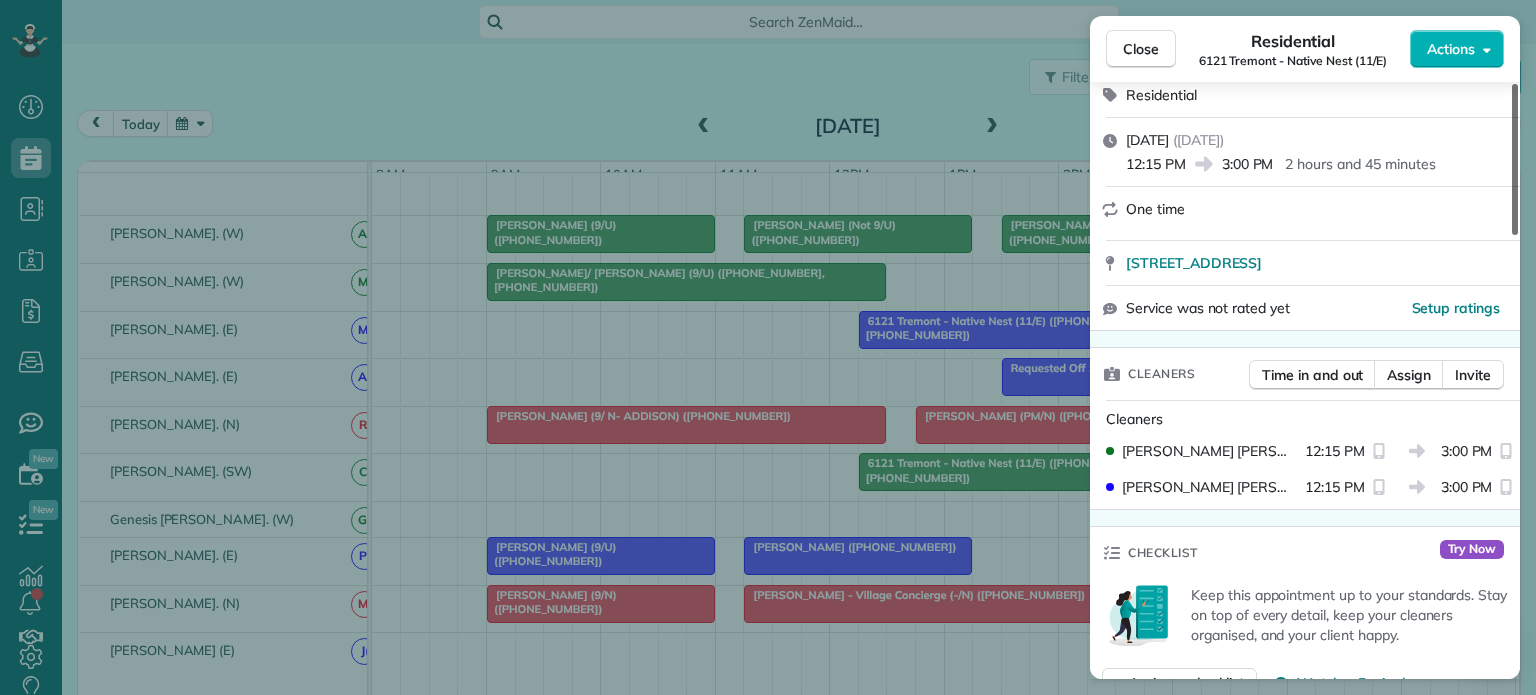 scroll, scrollTop: 333, scrollLeft: 0, axis: vertical 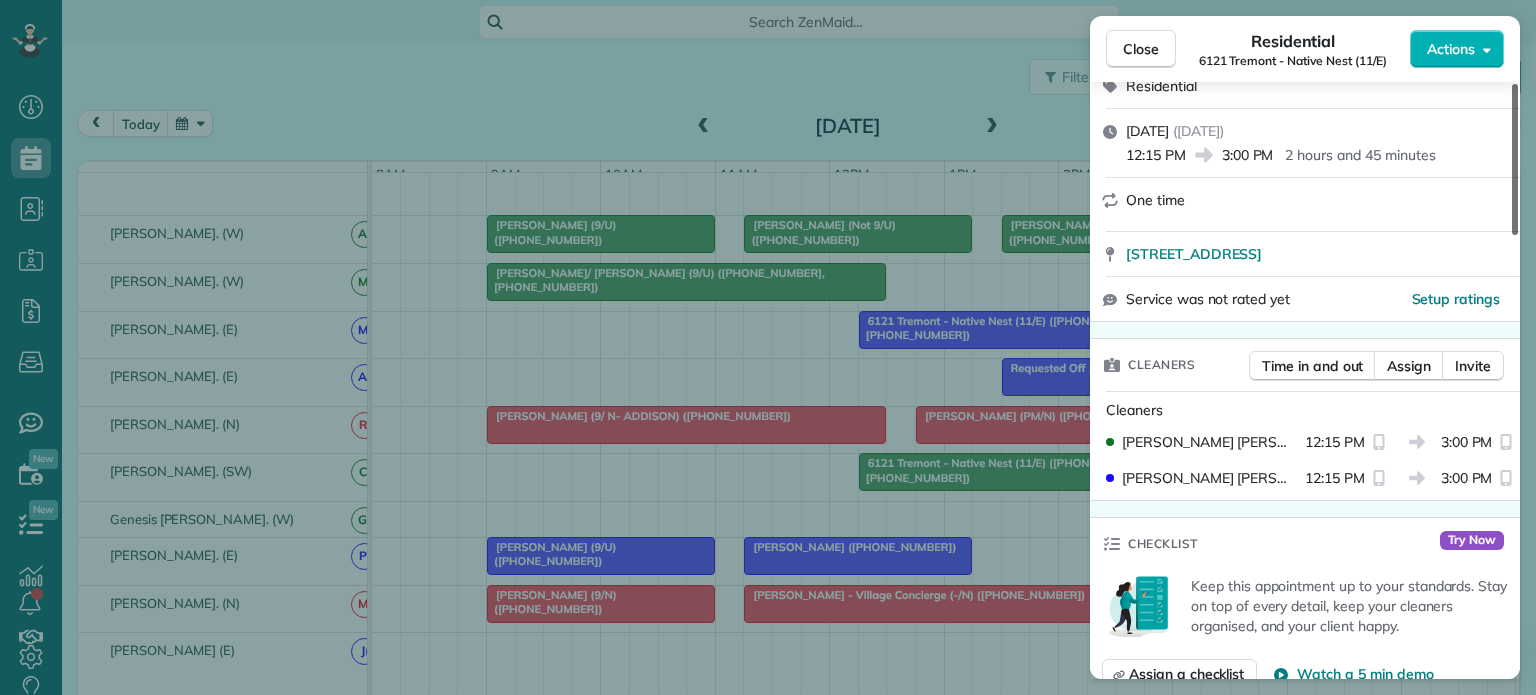 drag, startPoint x: 1515, startPoint y: 197, endPoint x: 1535, endPoint y: 281, distance: 86.34813 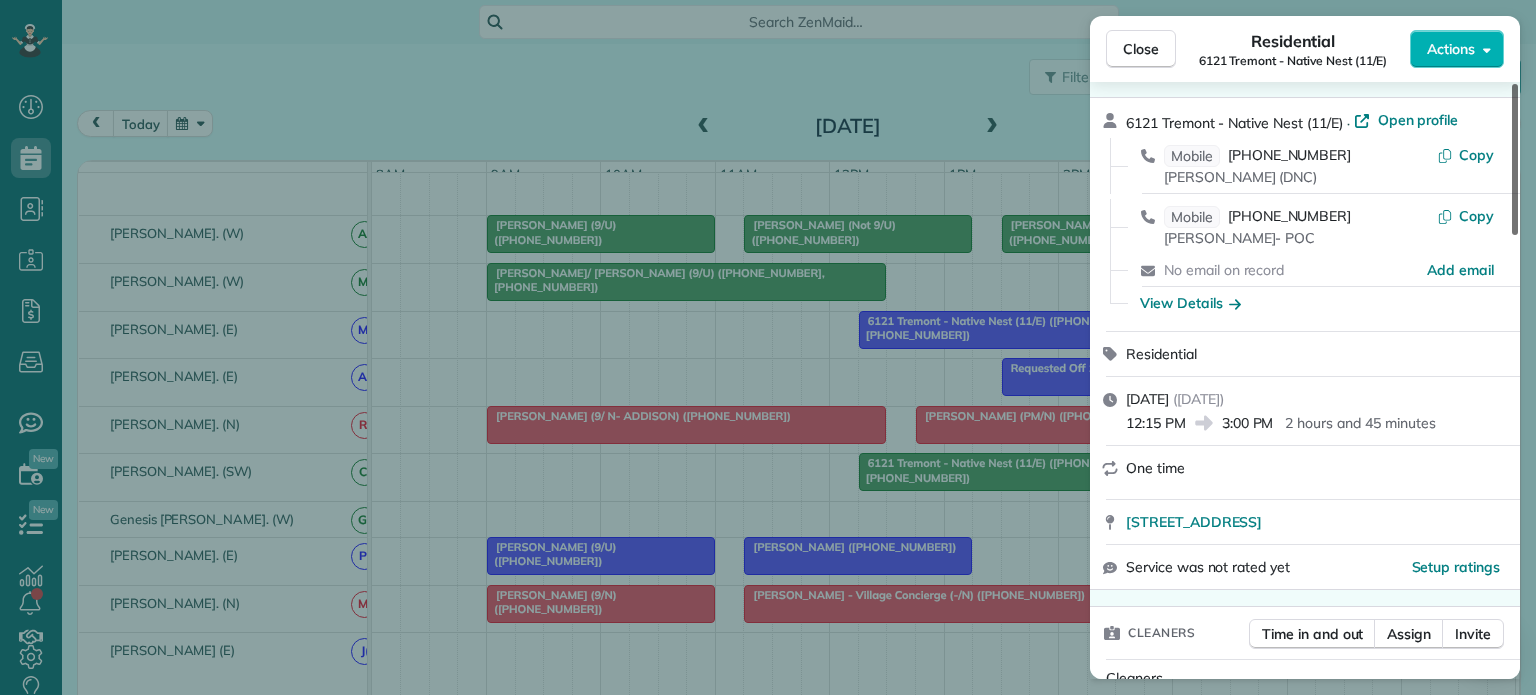scroll, scrollTop: 36, scrollLeft: 0, axis: vertical 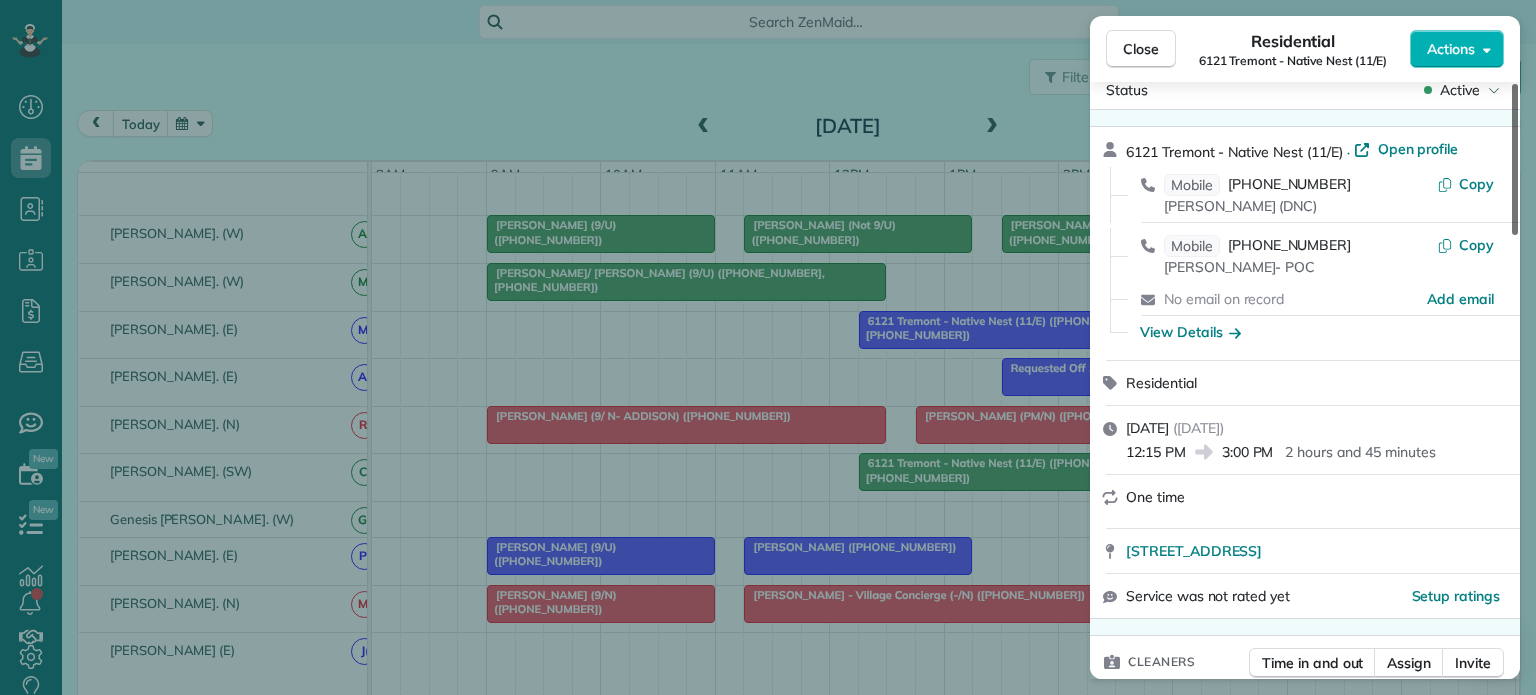 drag, startPoint x: 1511, startPoint y: 264, endPoint x: 1506, endPoint y: 215, distance: 49.25444 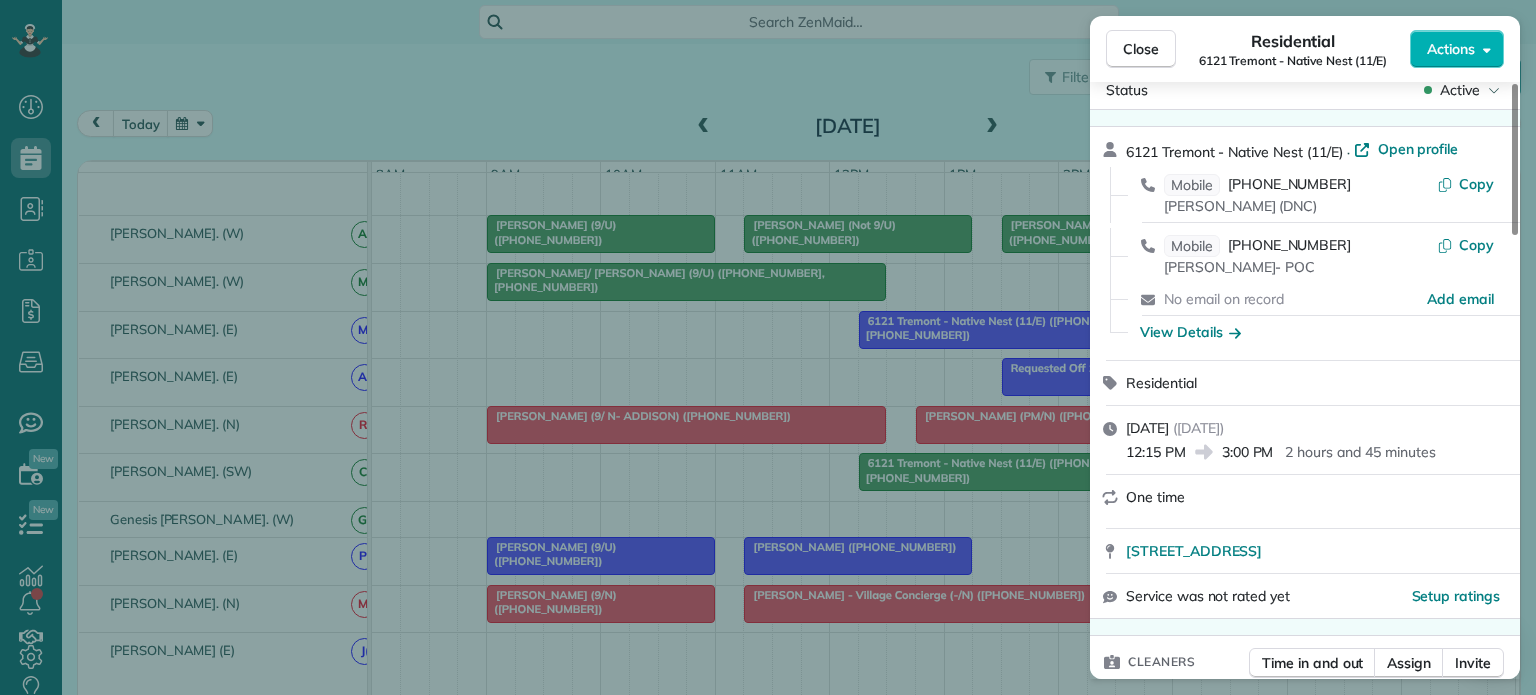 click on "12:15 PM" at bounding box center [1156, 452] 